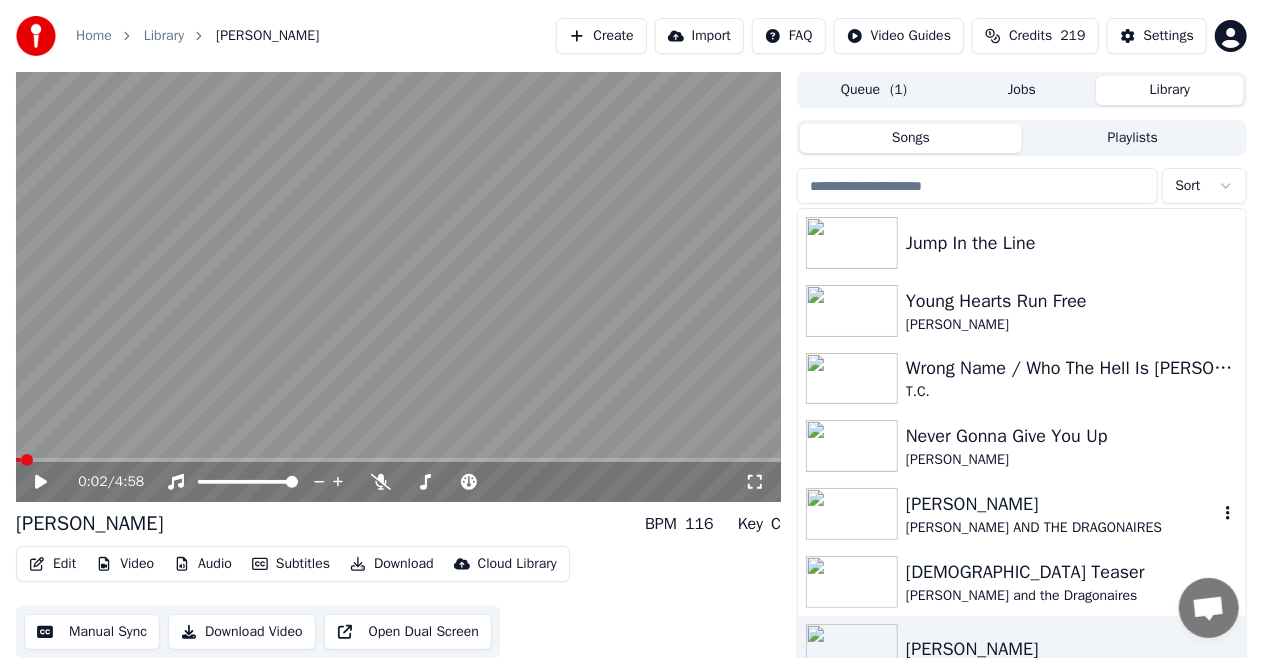 scroll, scrollTop: 43, scrollLeft: 0, axis: vertical 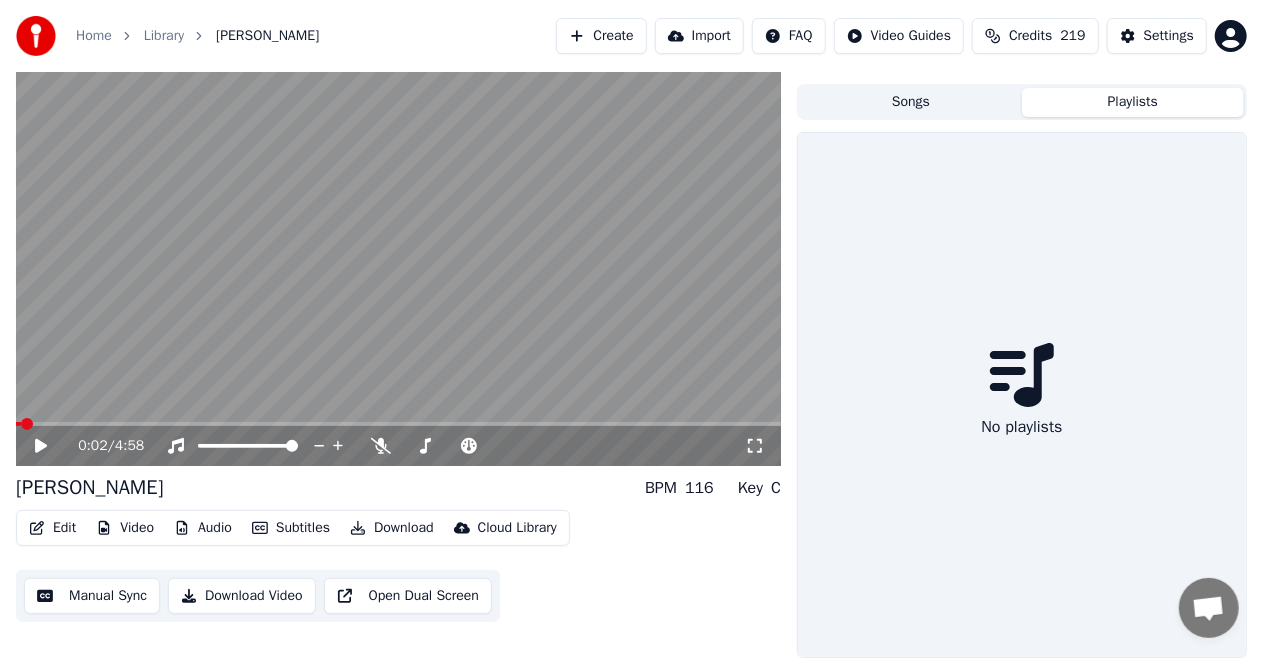 click on "Playlists" at bounding box center [1133, 102] 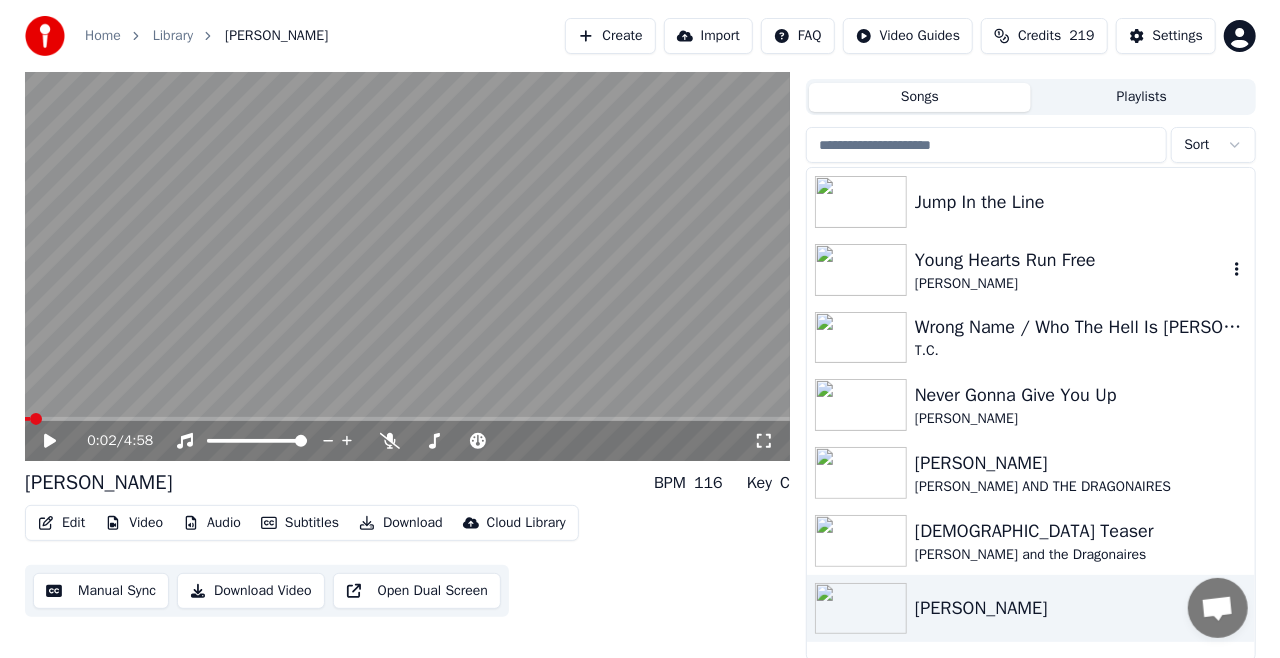 scroll, scrollTop: 0, scrollLeft: 0, axis: both 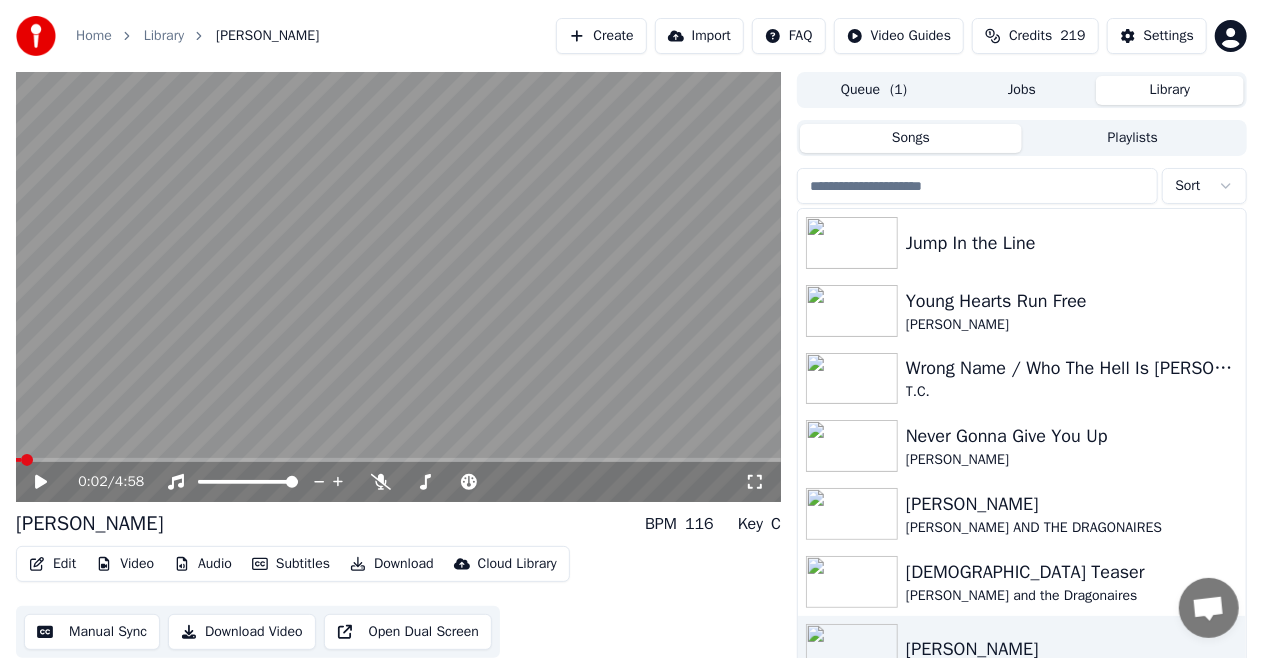 click at bounding box center (977, 186) 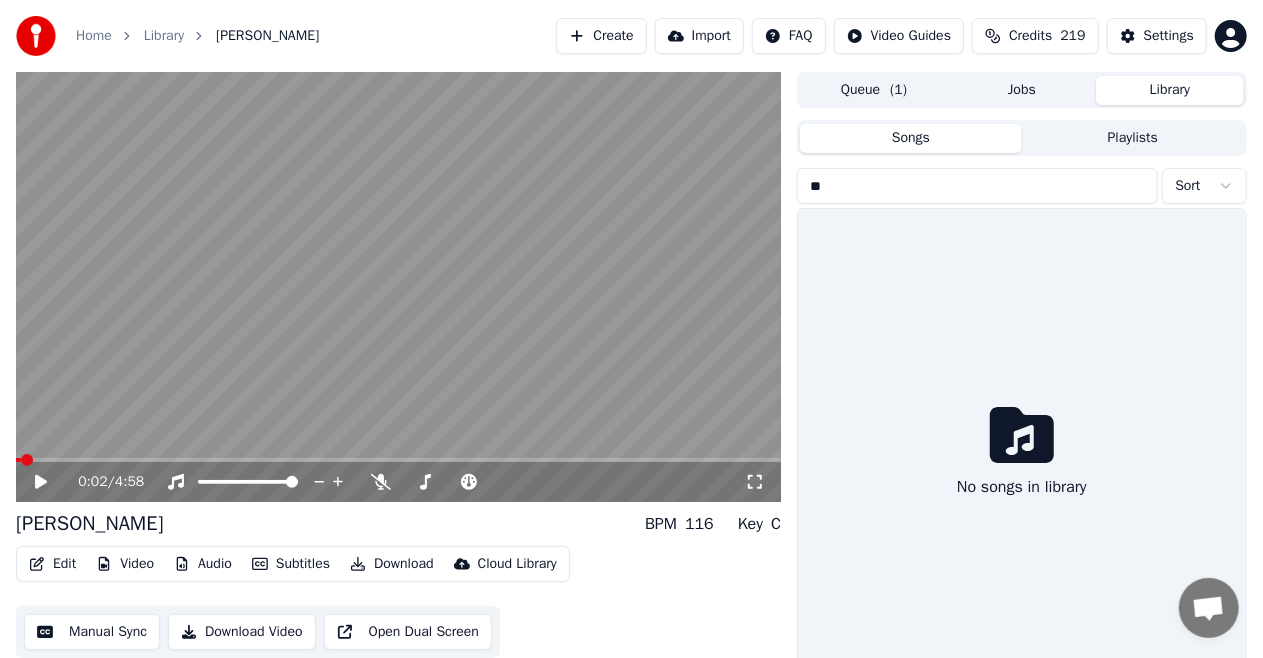type on "*" 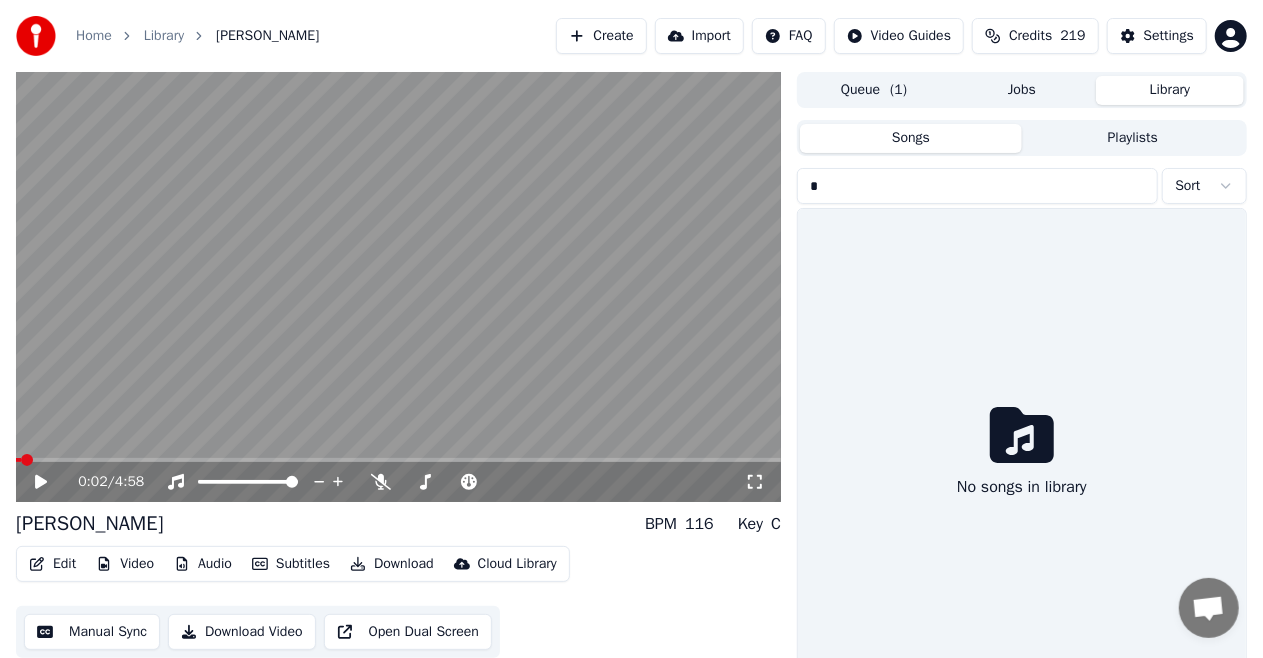 type 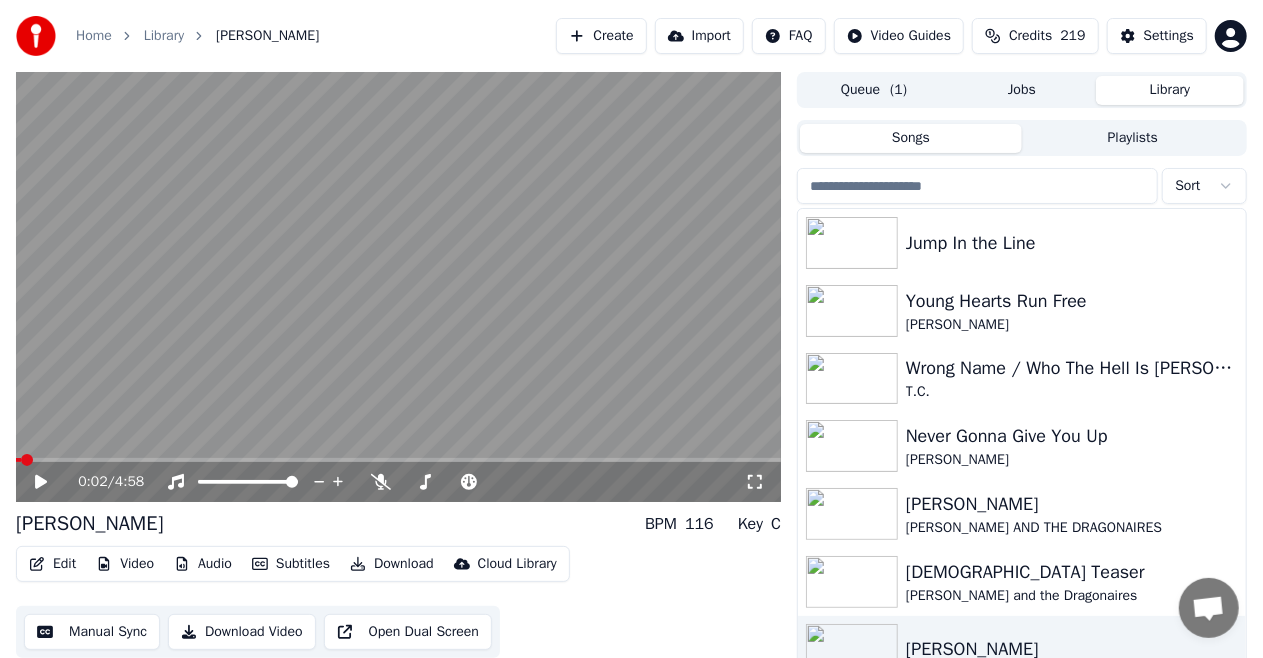 click on "Create" at bounding box center [601, 36] 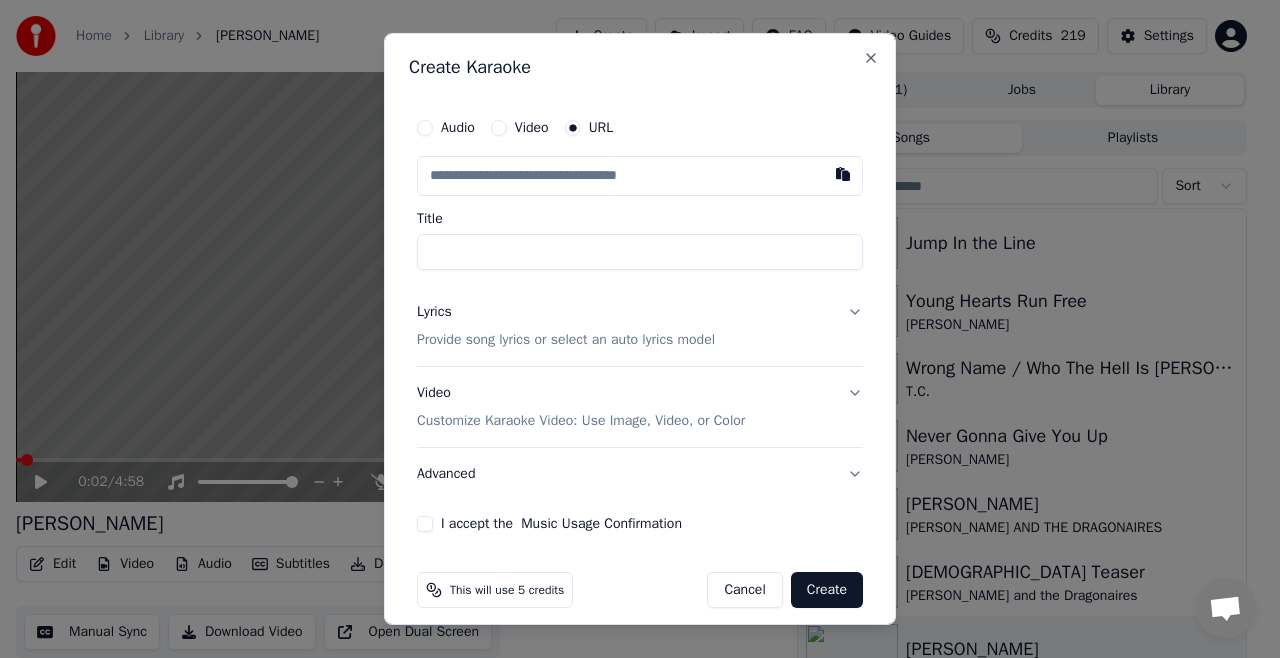 paste on "**********" 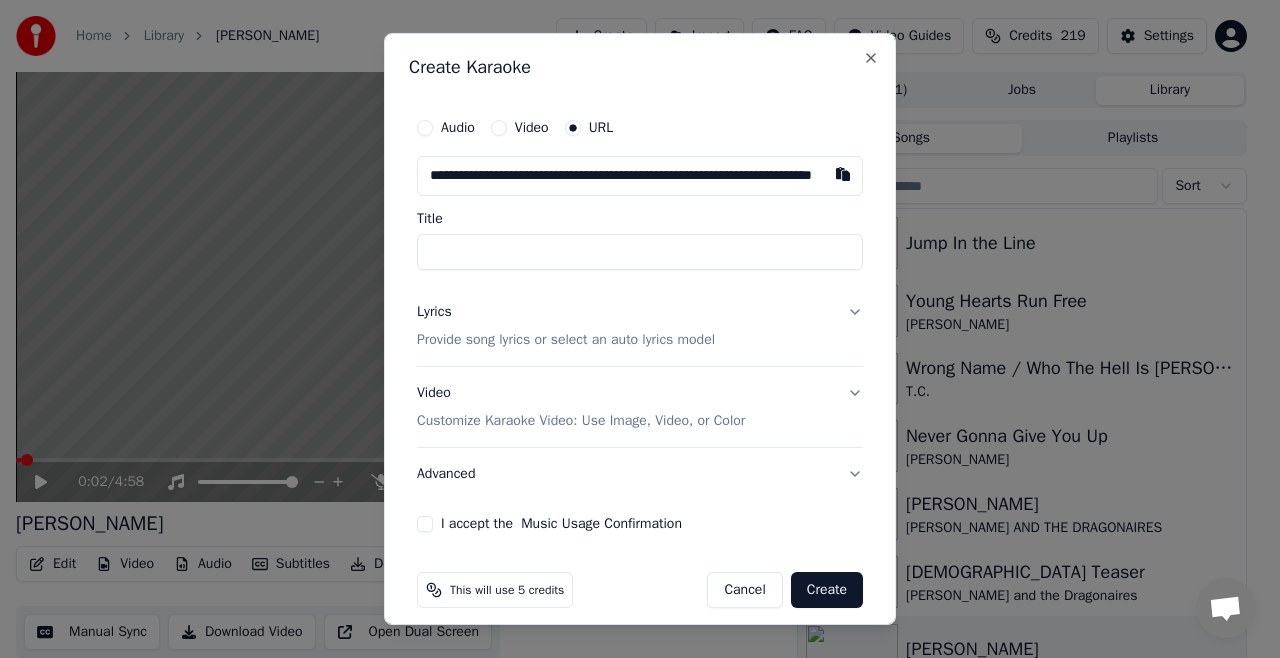 scroll, scrollTop: 0, scrollLeft: 126, axis: horizontal 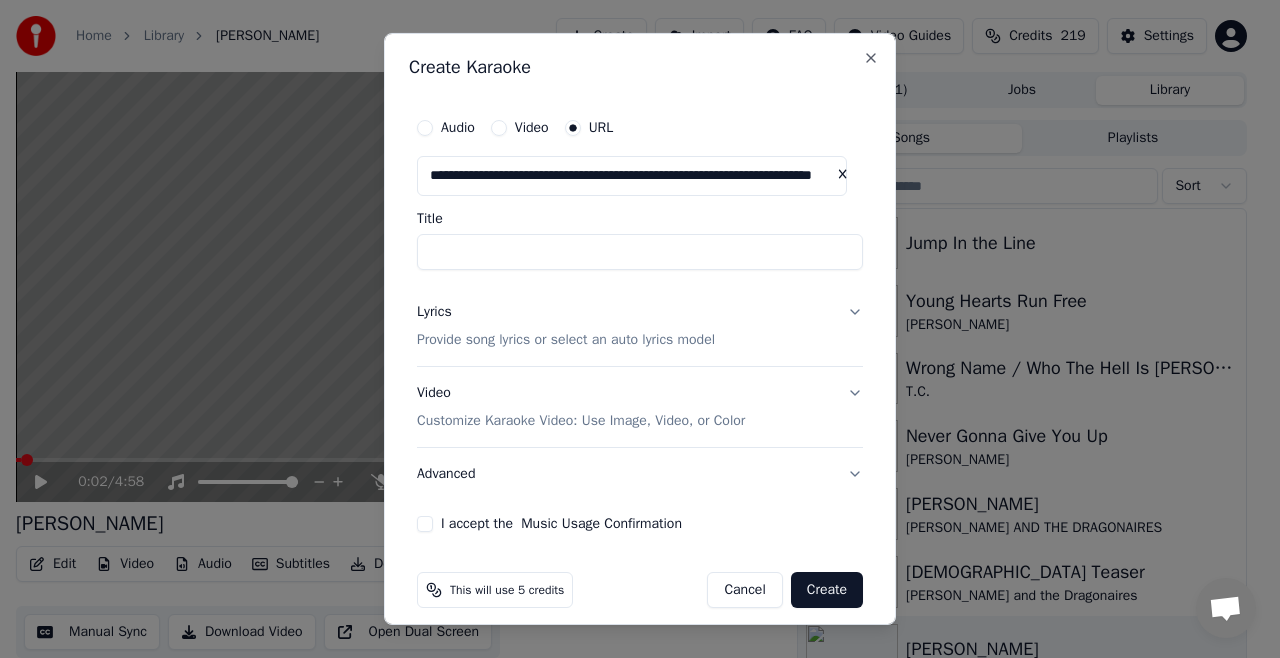 type on "**********" 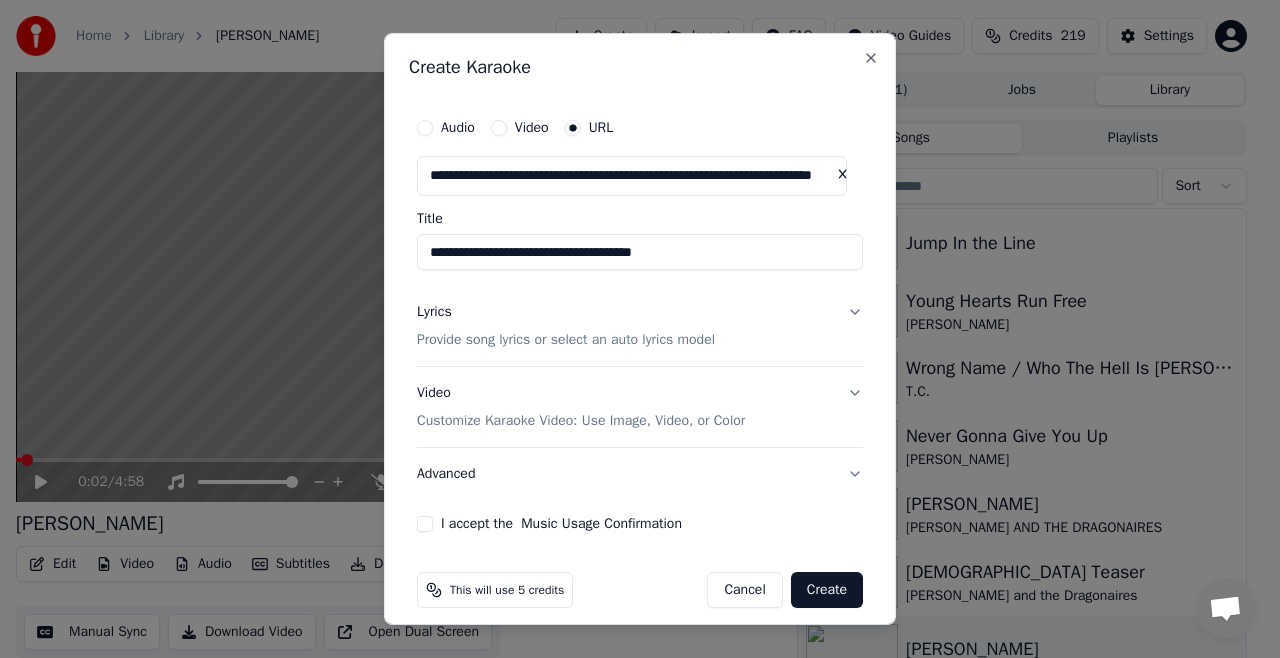 type on "**********" 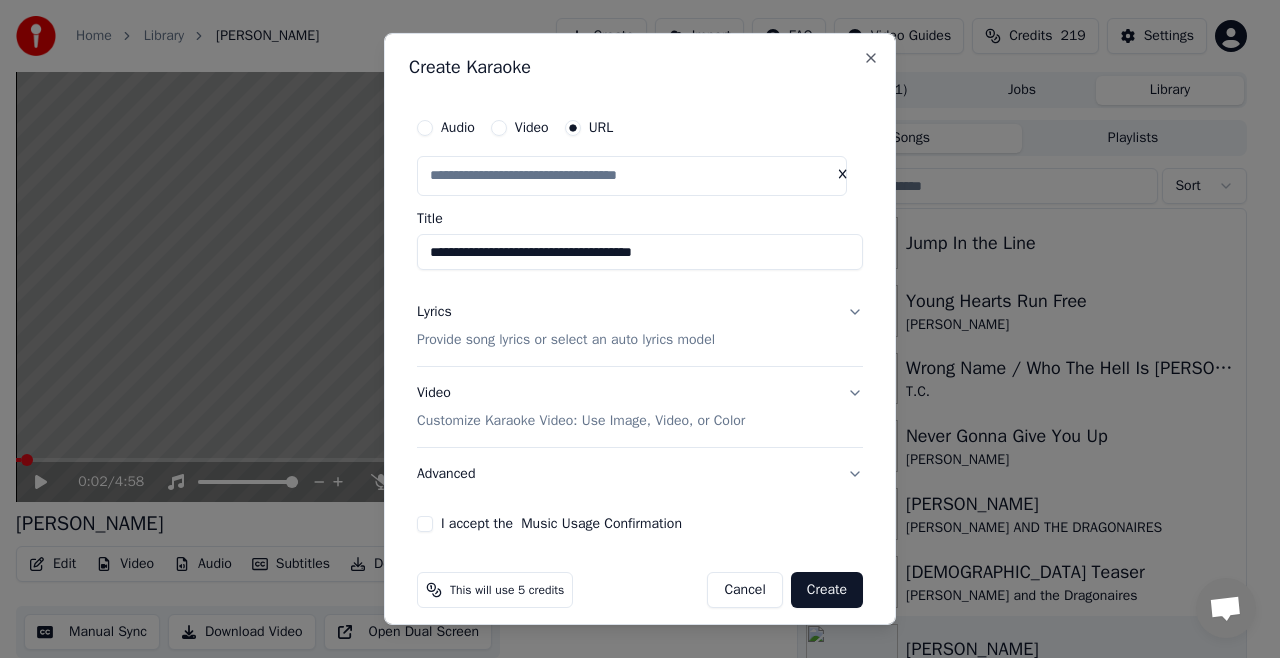 scroll, scrollTop: 0, scrollLeft: 0, axis: both 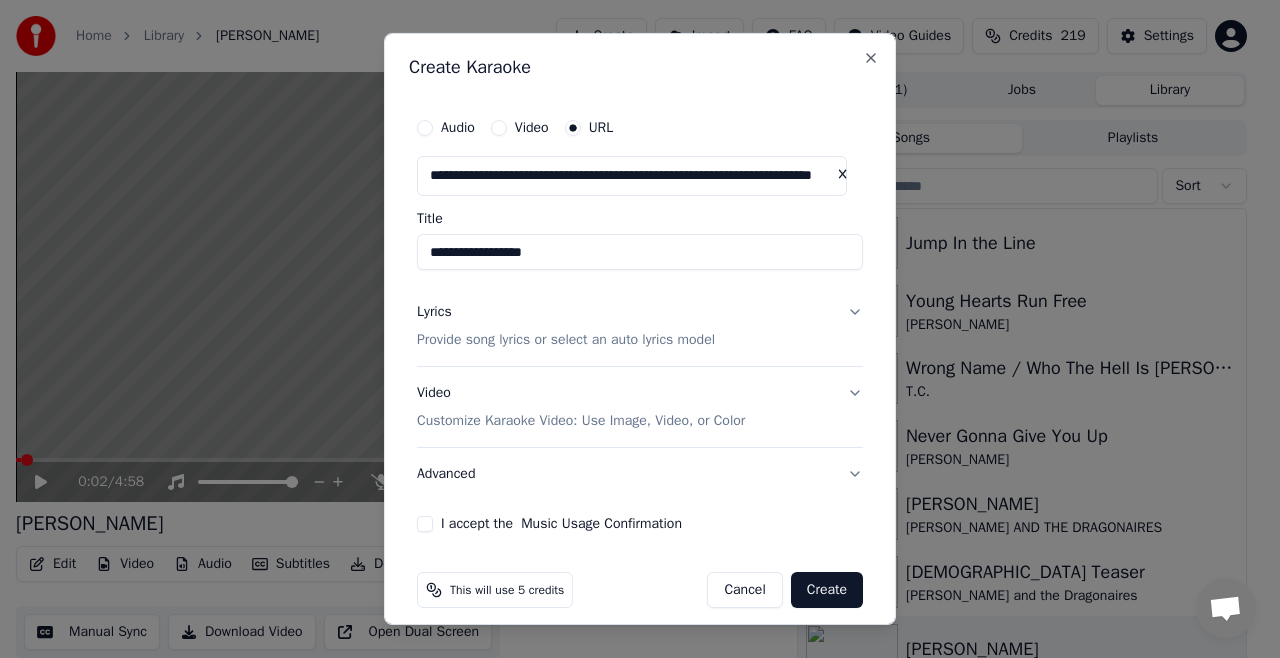 drag, startPoint x: 576, startPoint y: 255, endPoint x: 525, endPoint y: 255, distance: 51 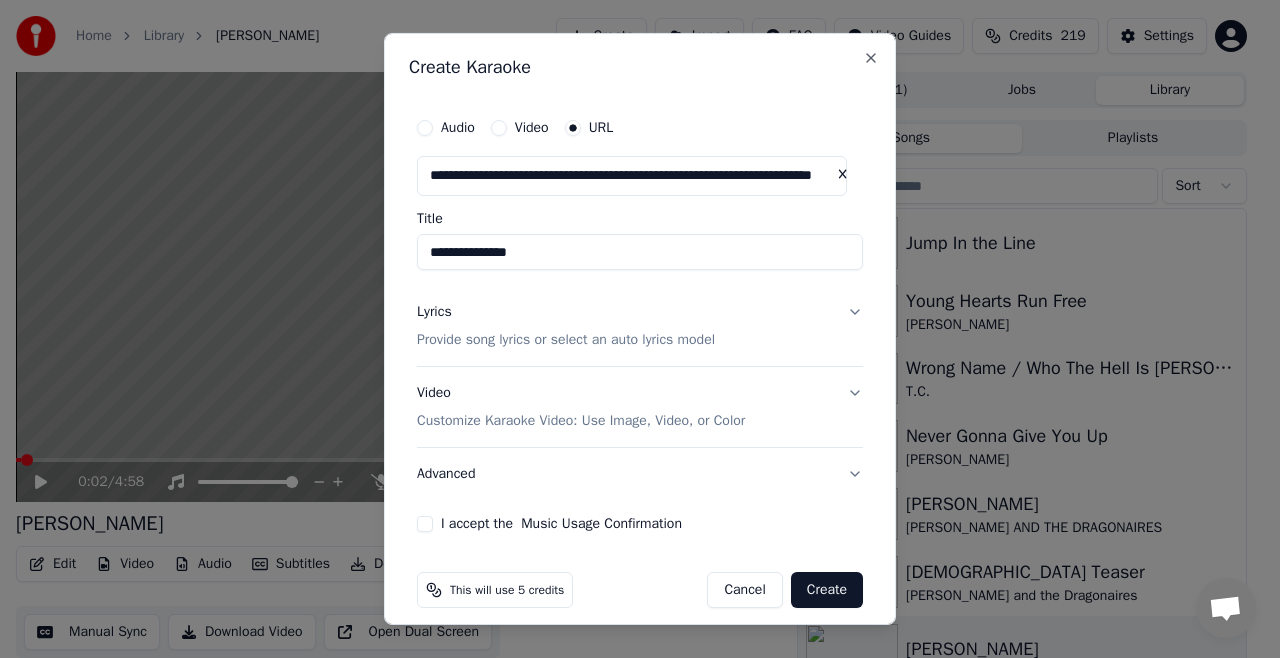 paste on "**********" 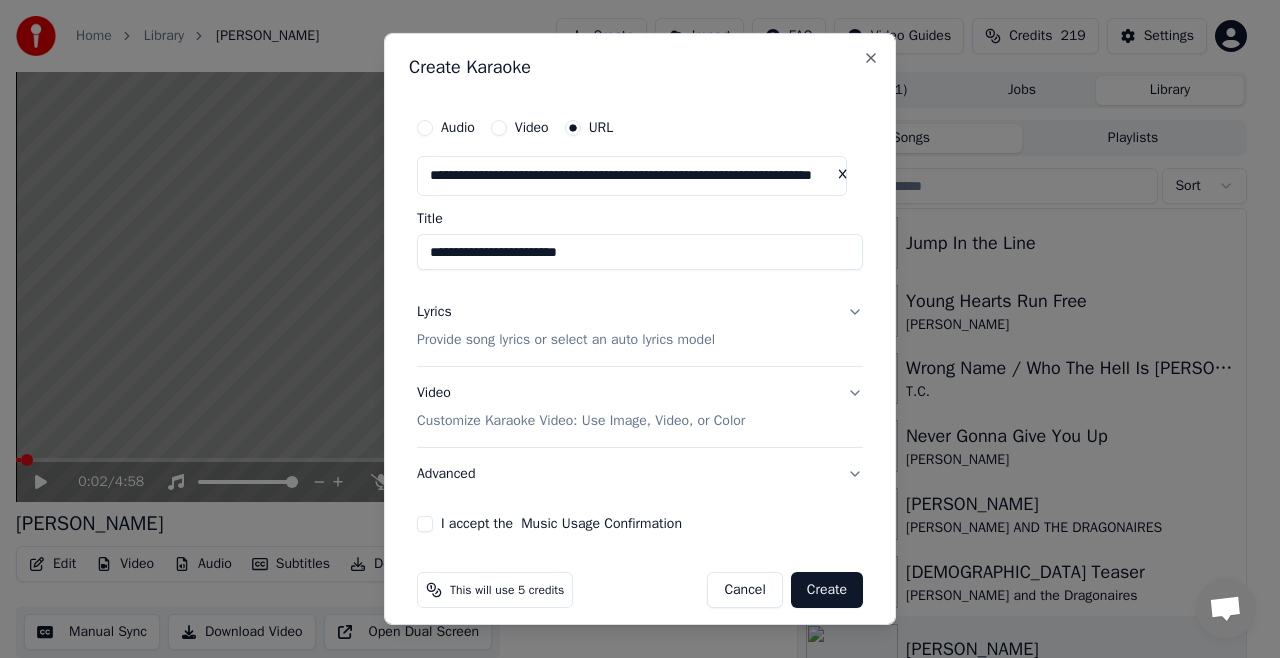 scroll, scrollTop: 14, scrollLeft: 0, axis: vertical 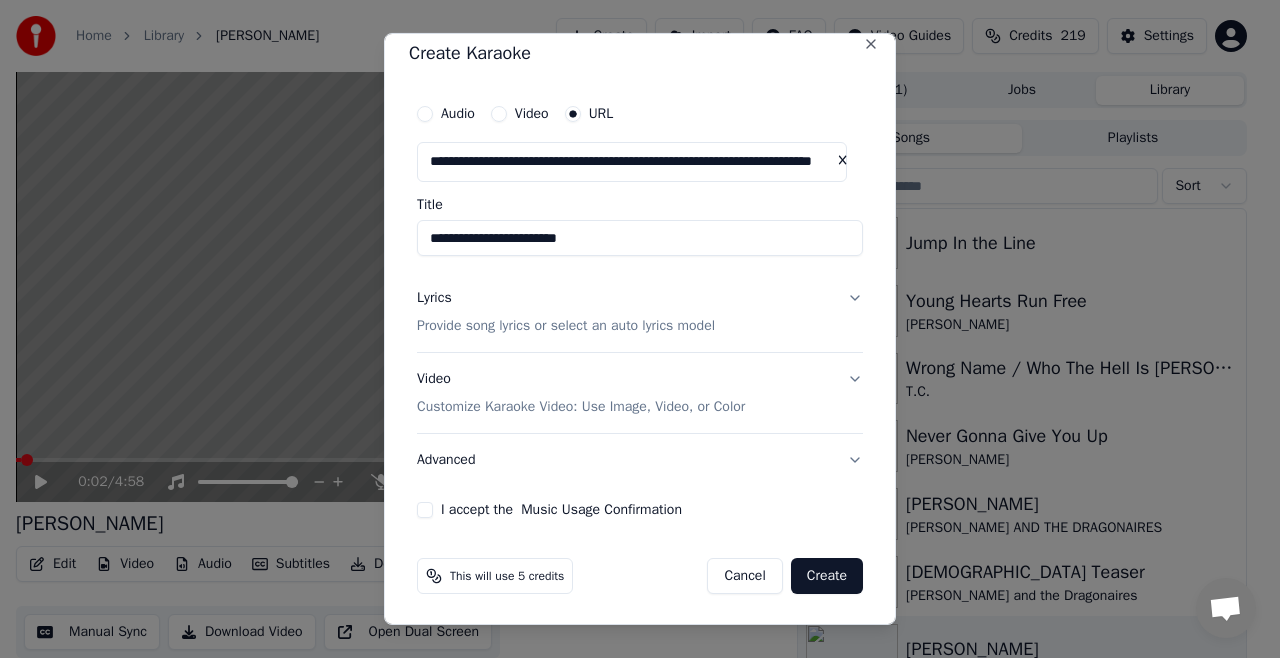 type on "**********" 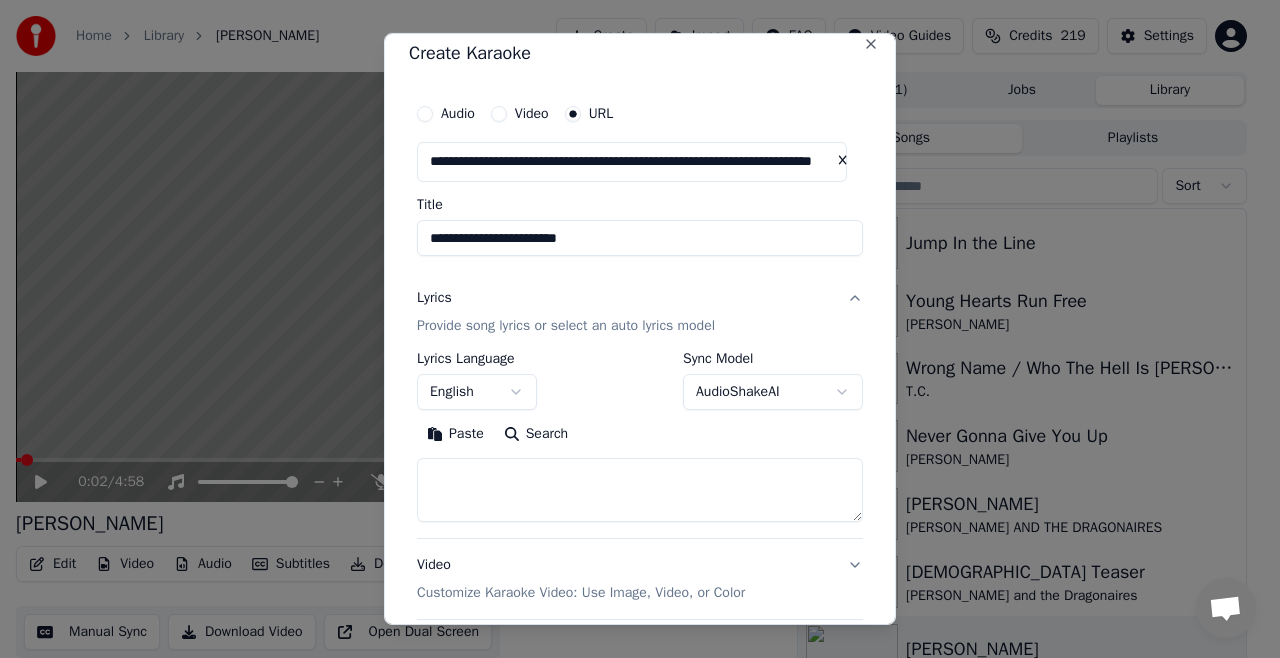 type 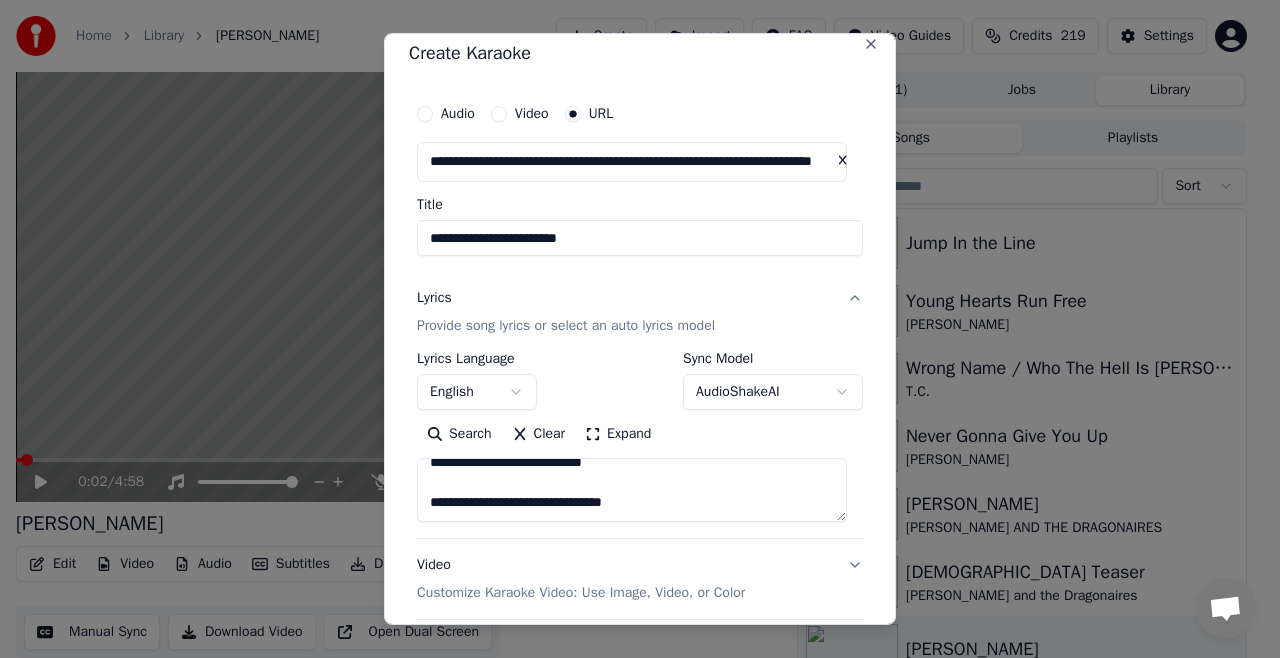 scroll, scrollTop: 84, scrollLeft: 0, axis: vertical 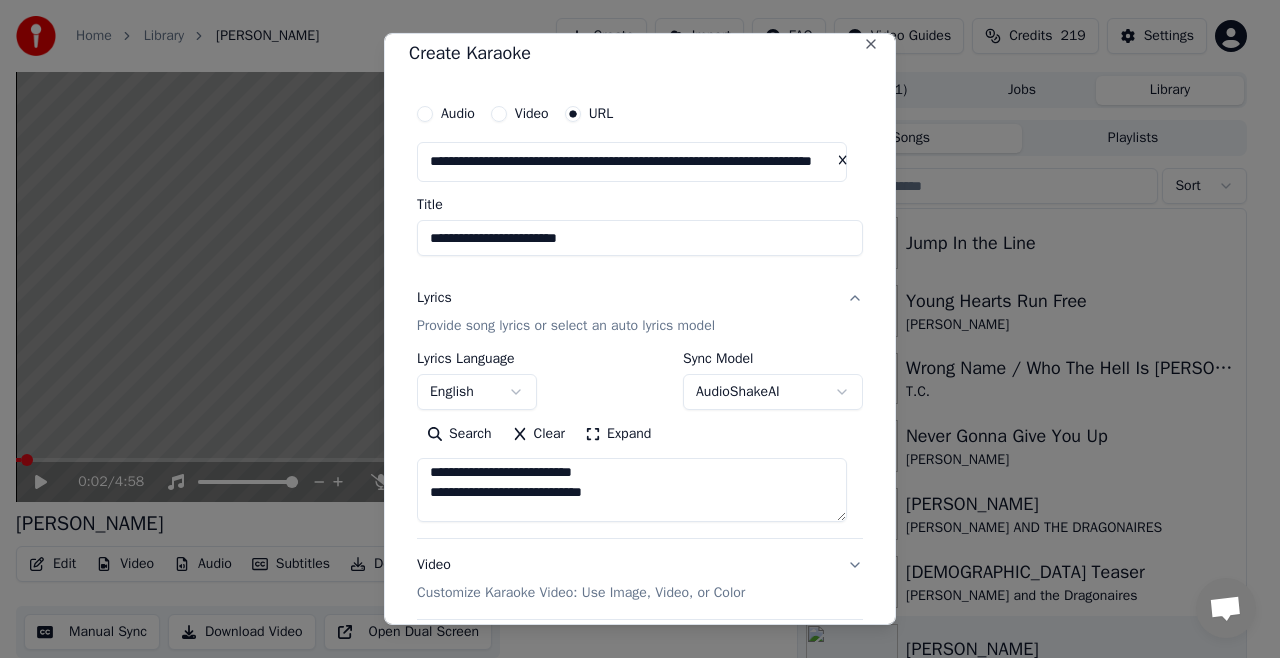 paste on "**********" 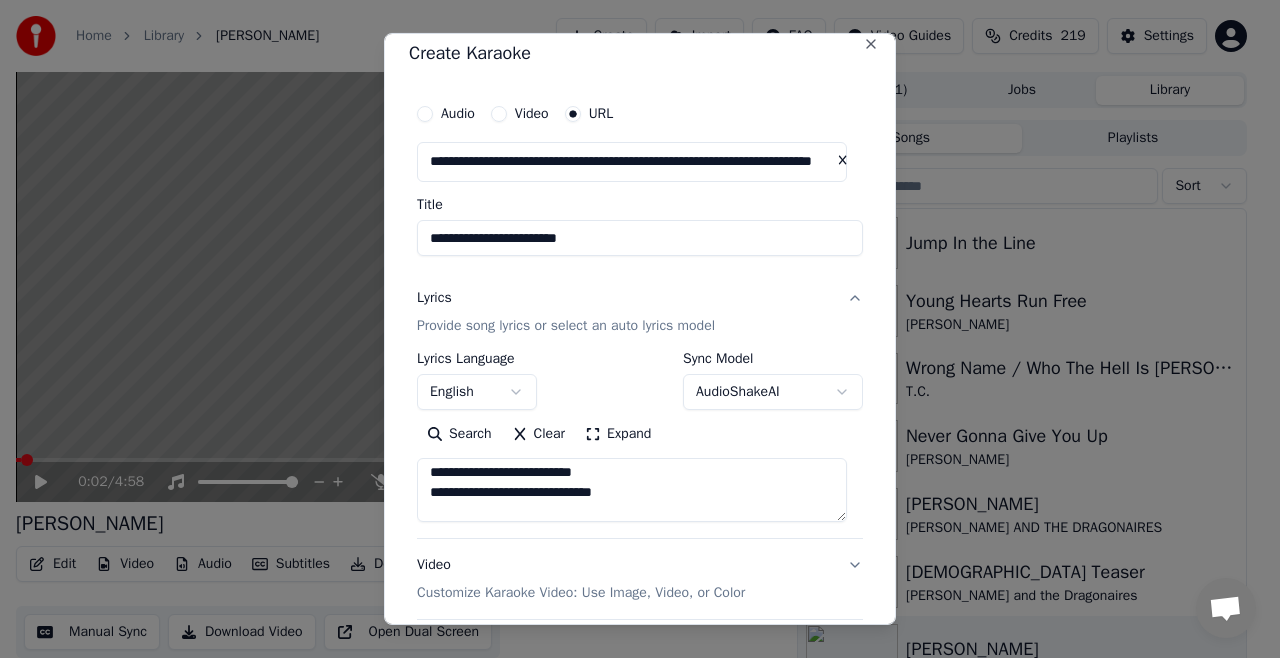 paste on "**********" 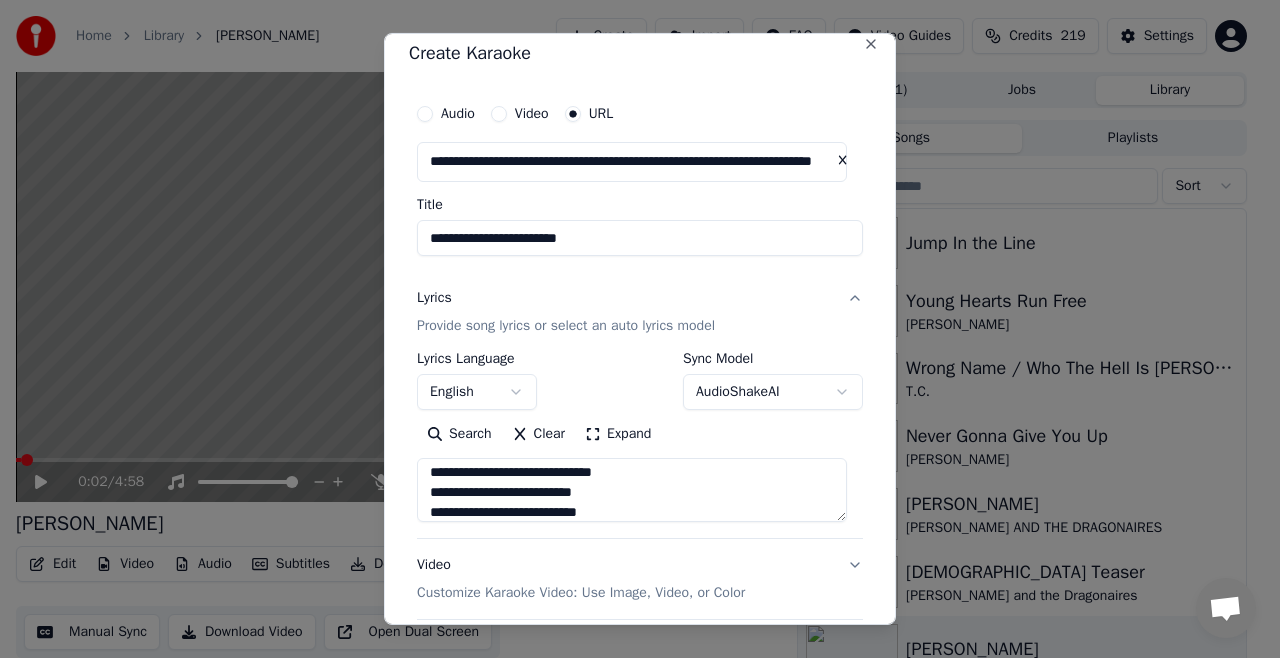 scroll, scrollTop: 104, scrollLeft: 0, axis: vertical 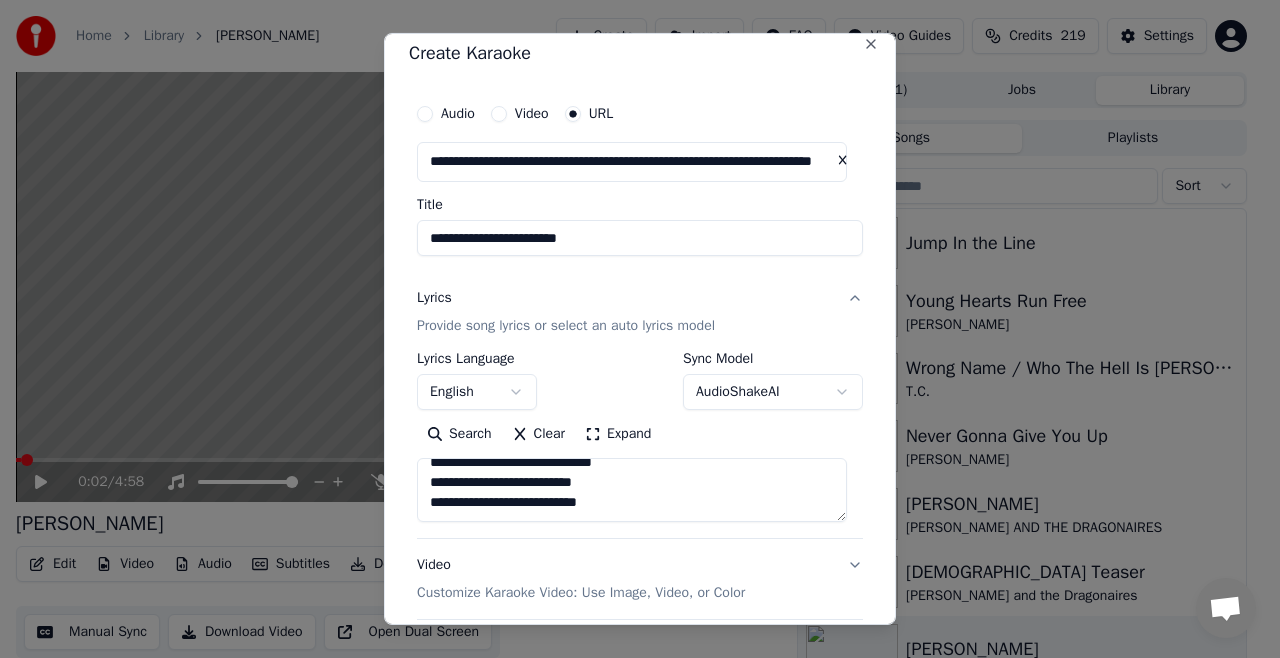 paste on "**********" 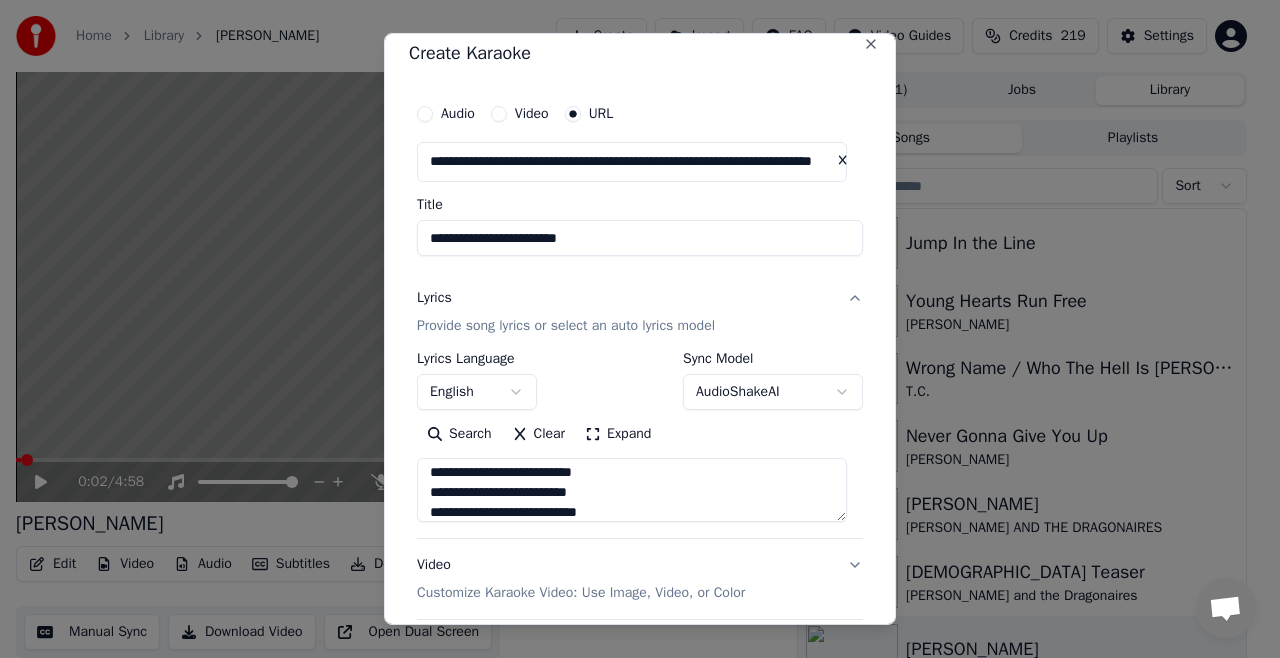 scroll, scrollTop: 124, scrollLeft: 0, axis: vertical 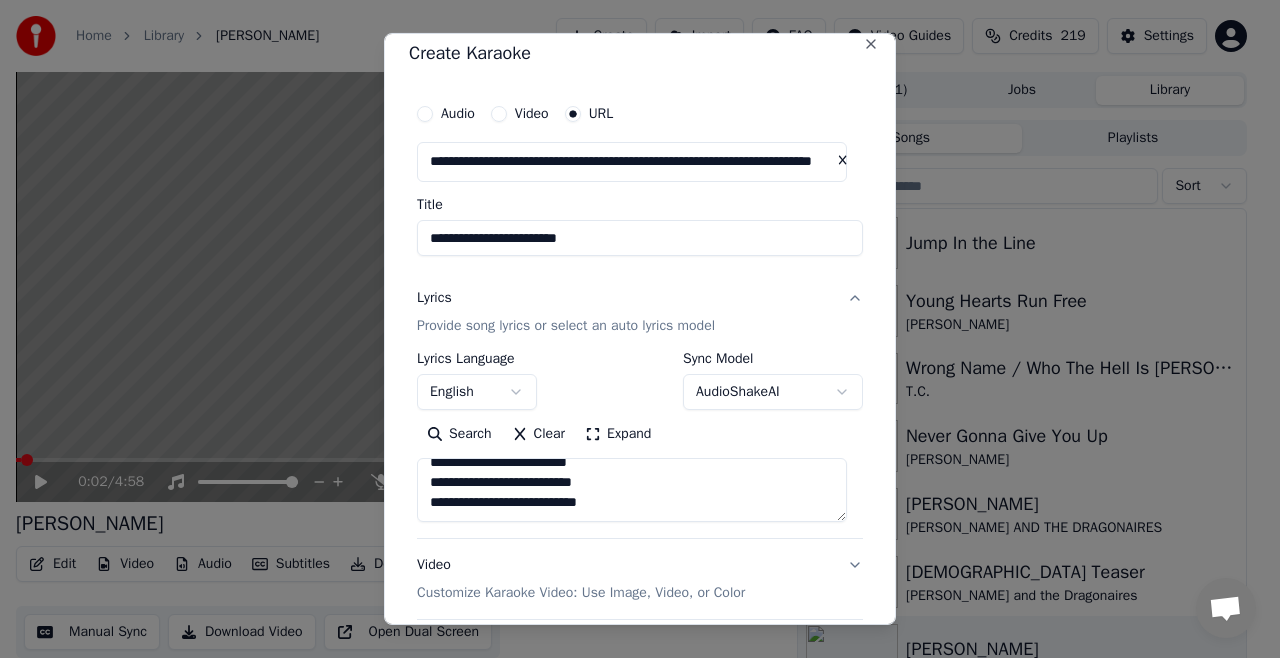 paste on "**********" 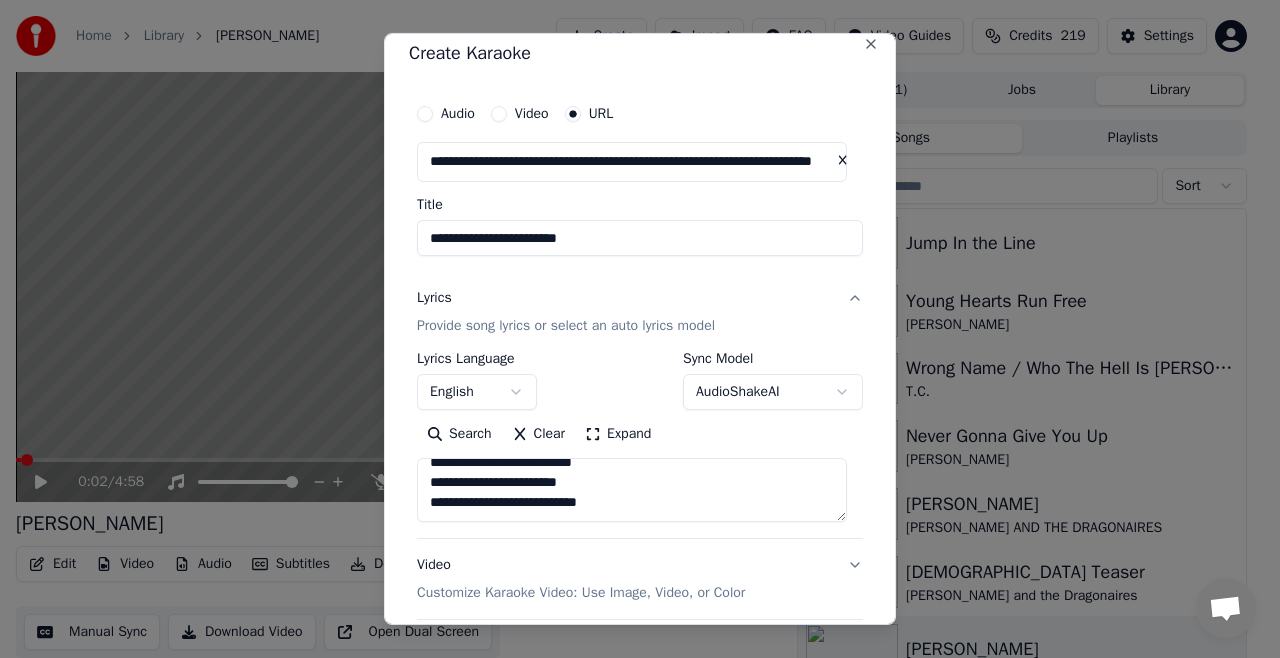 paste on "**********" 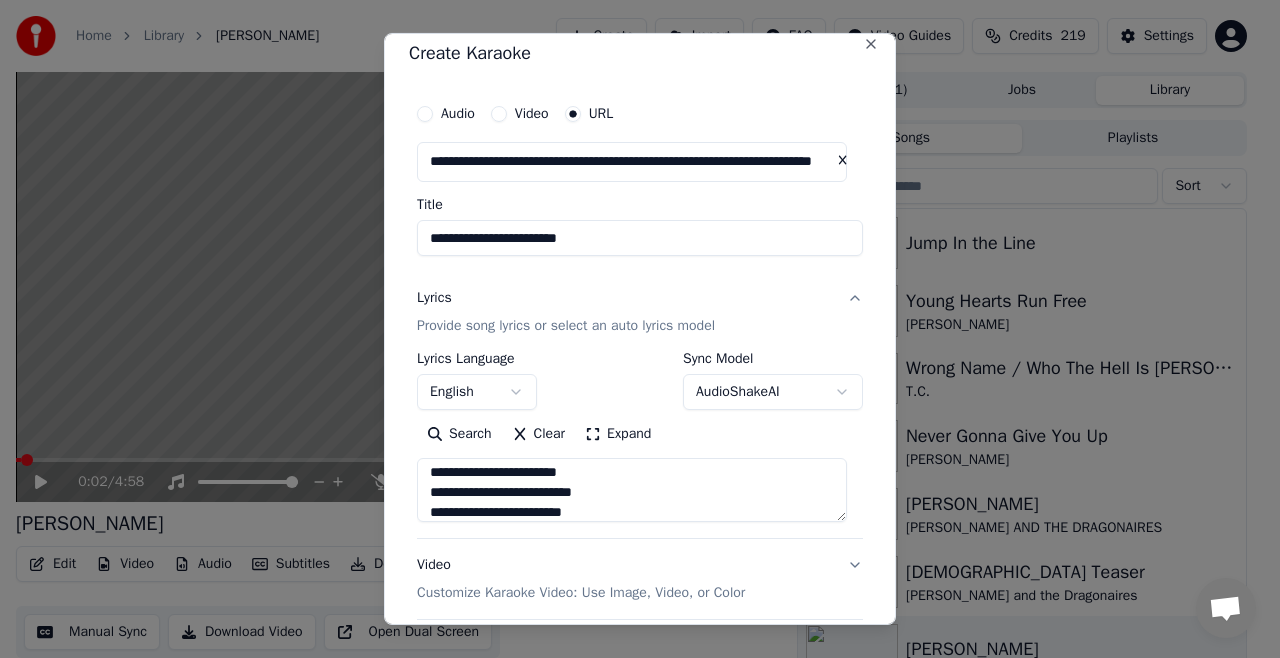 scroll, scrollTop: 184, scrollLeft: 0, axis: vertical 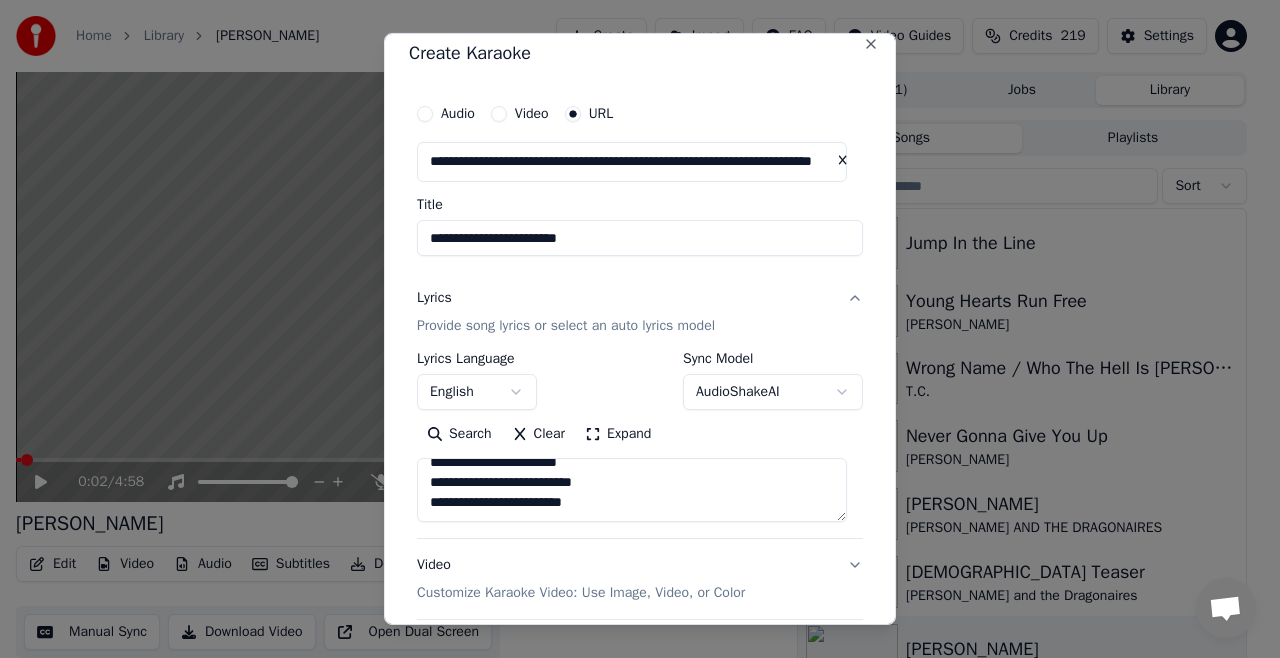 paste on "**********" 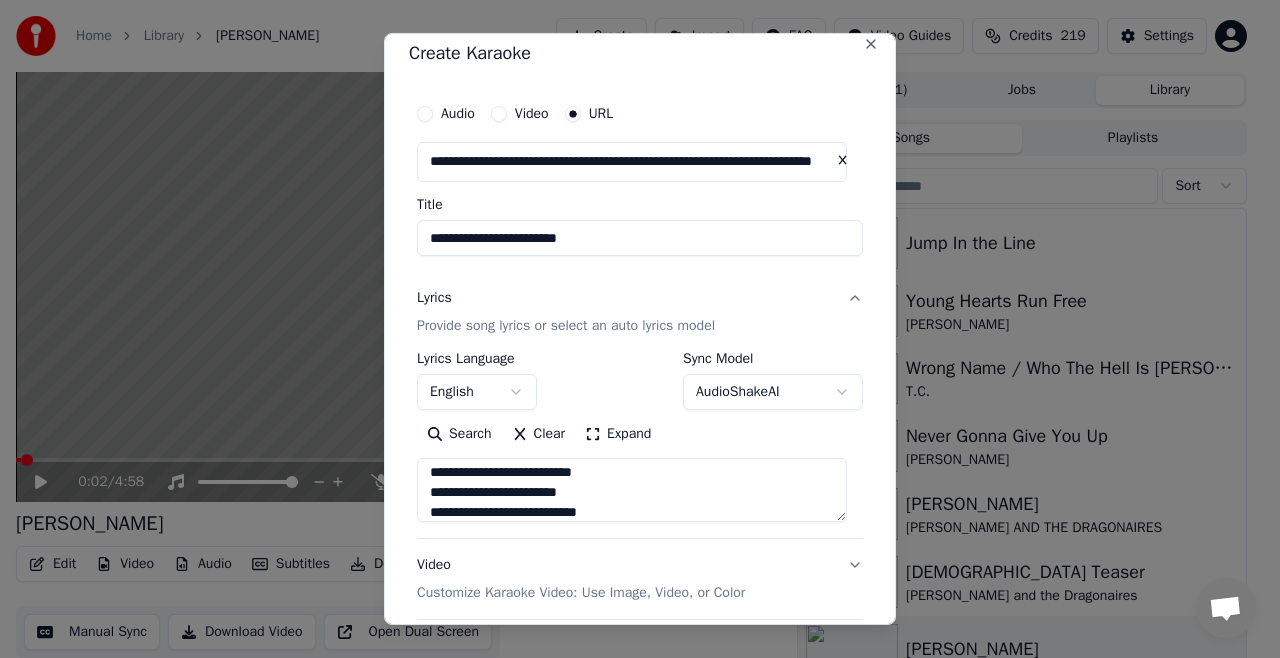 scroll, scrollTop: 204, scrollLeft: 0, axis: vertical 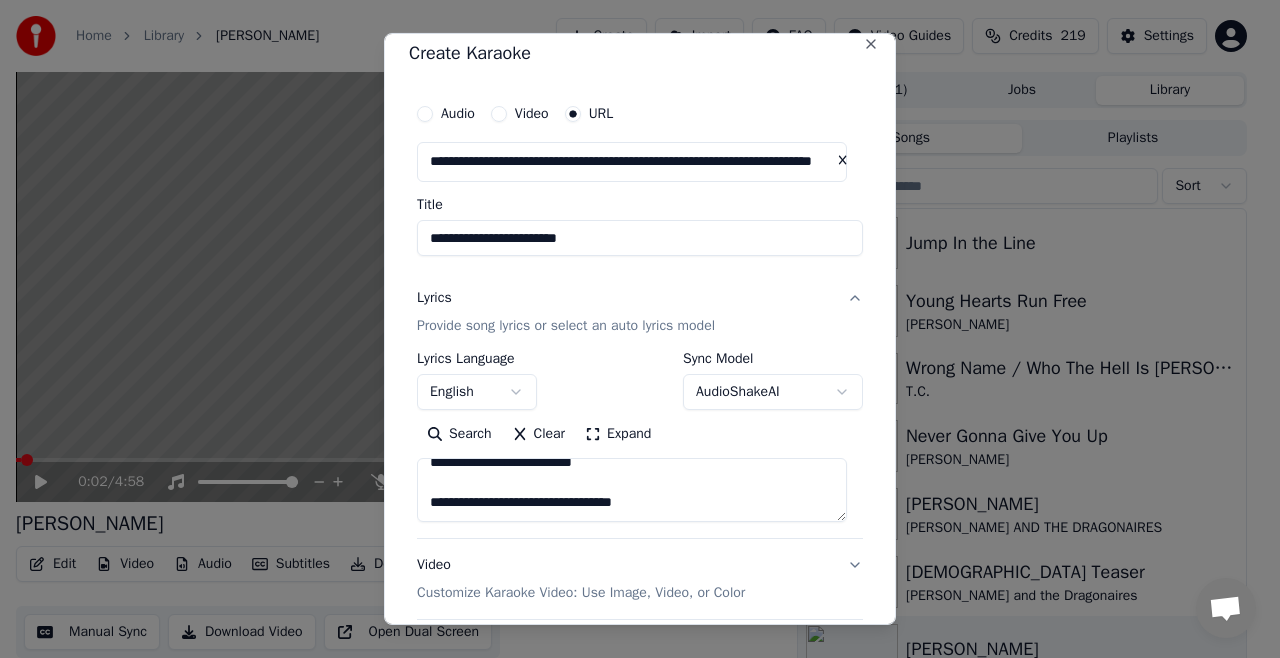 paste on "**********" 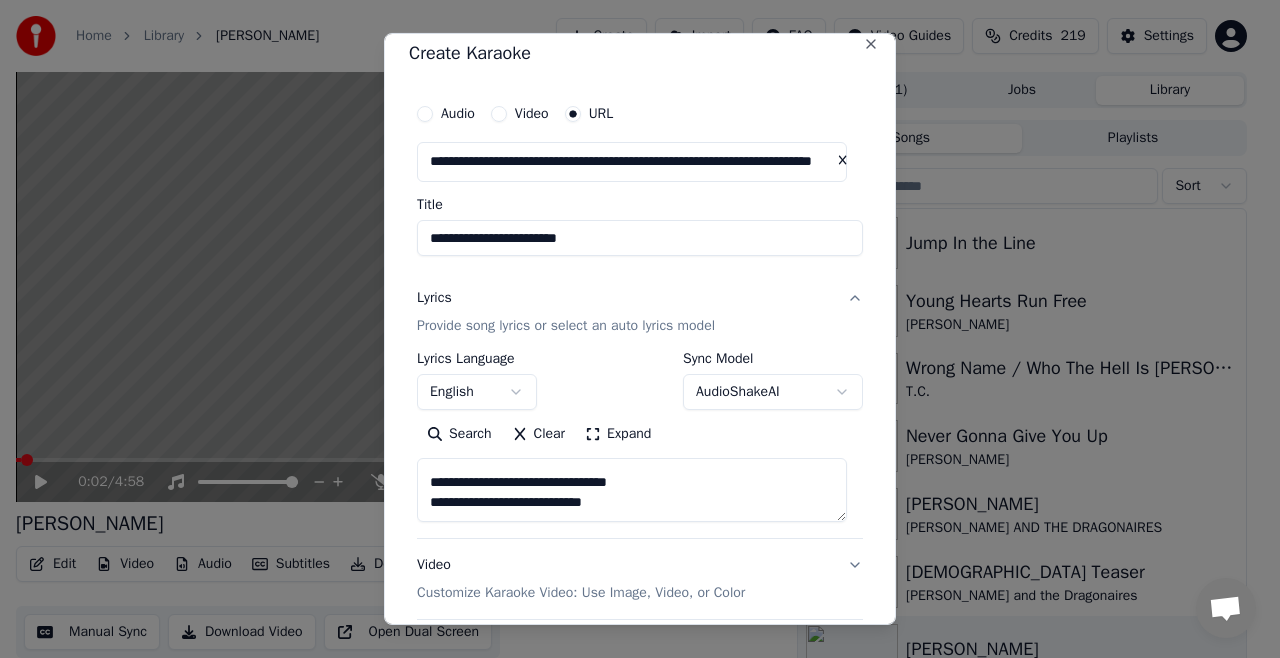 scroll, scrollTop: 284, scrollLeft: 0, axis: vertical 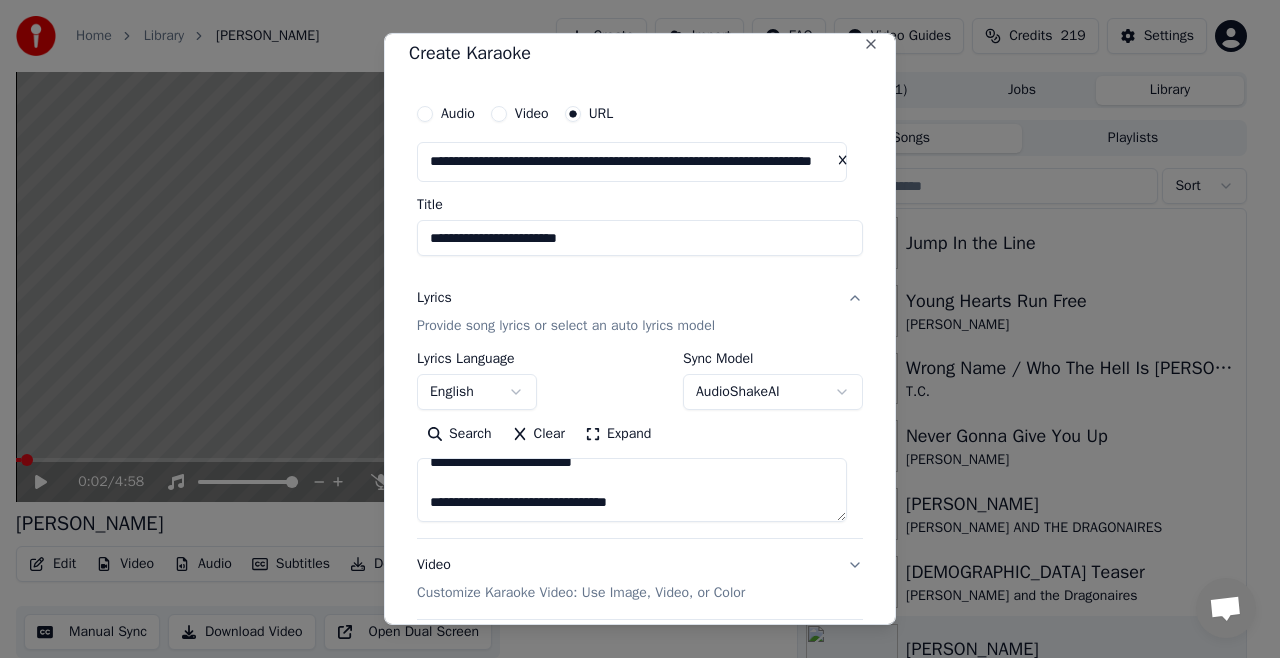 paste on "**********" 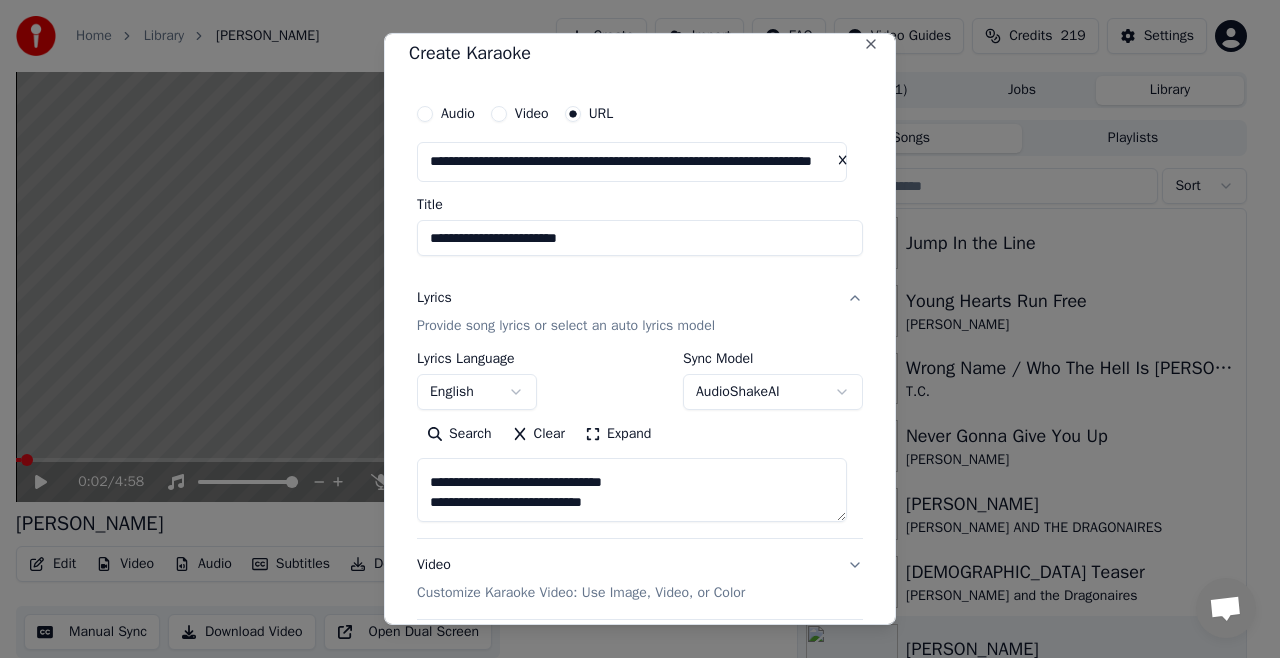 scroll, scrollTop: 344, scrollLeft: 0, axis: vertical 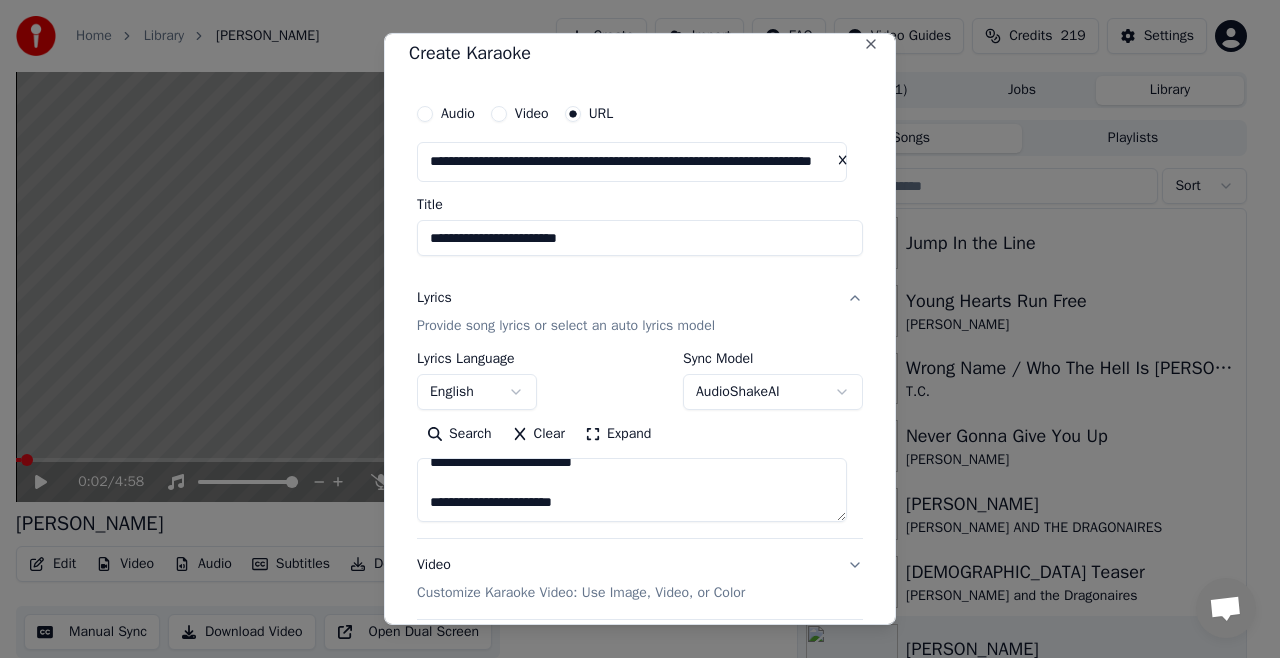 paste on "**********" 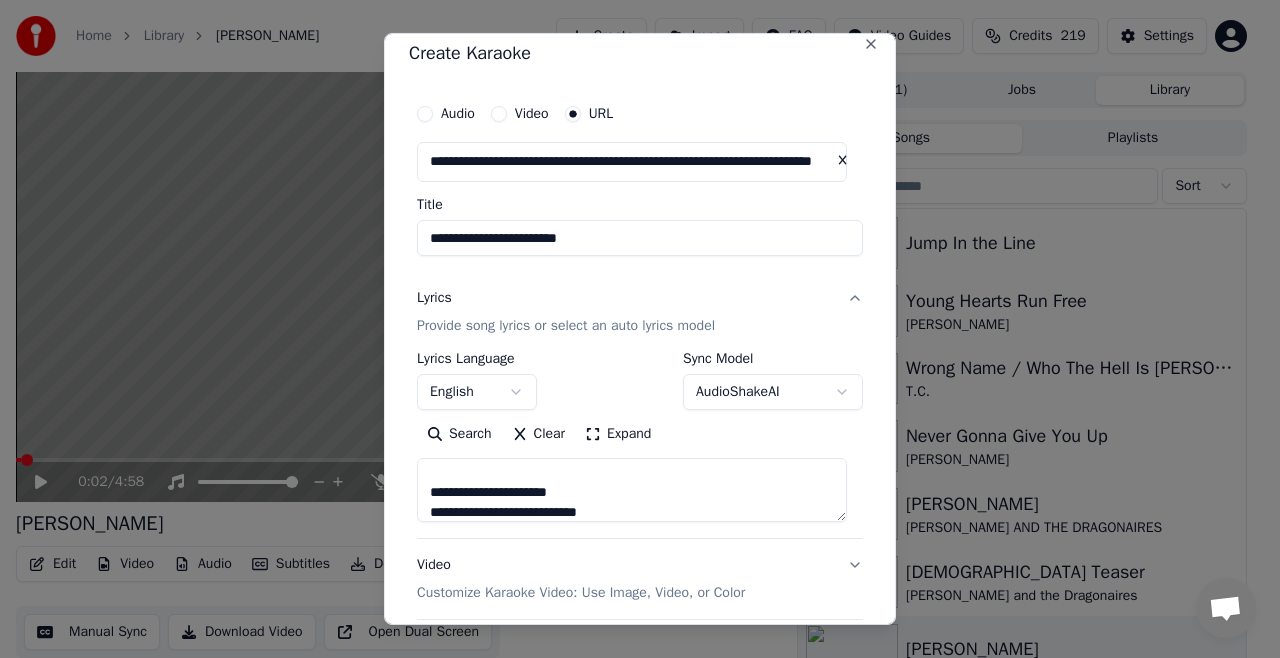 scroll, scrollTop: 384, scrollLeft: 0, axis: vertical 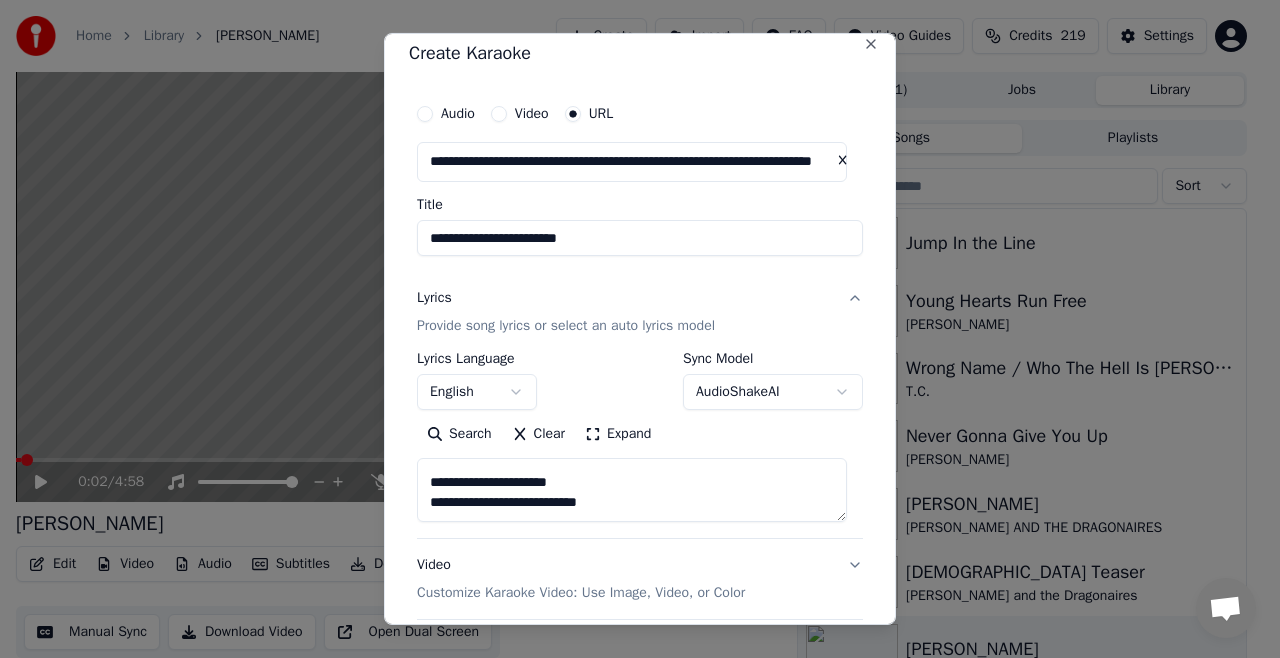 click on "**********" at bounding box center (632, 490) 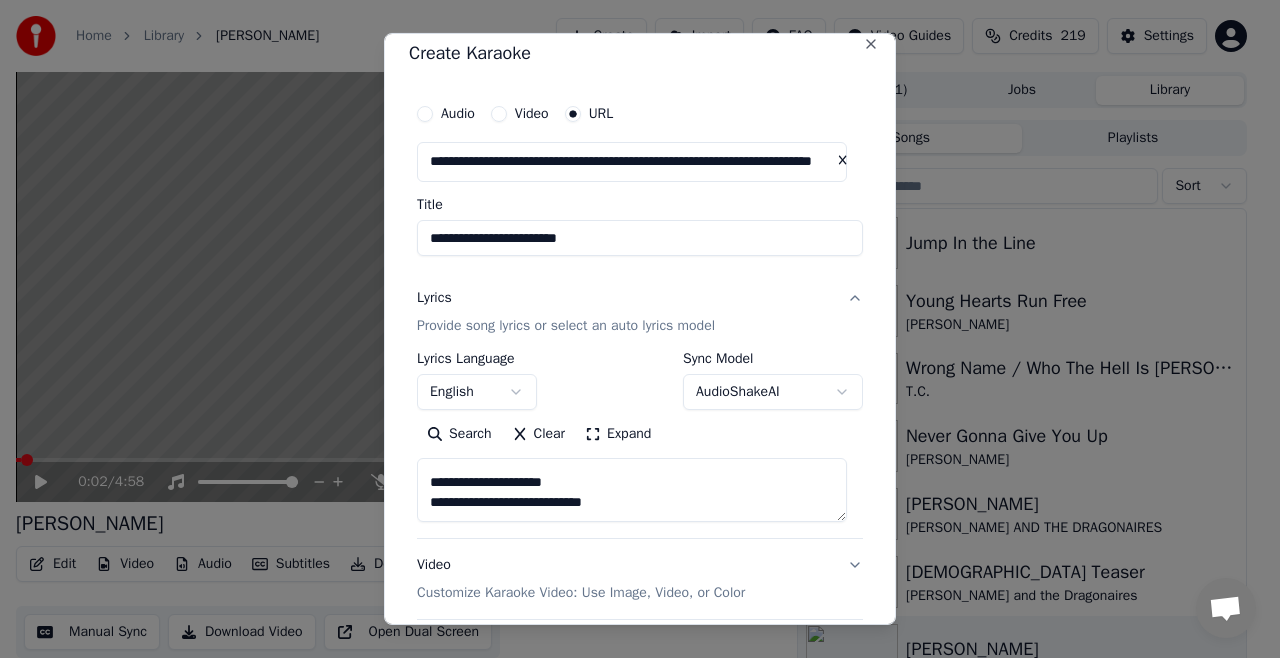 scroll, scrollTop: 404, scrollLeft: 0, axis: vertical 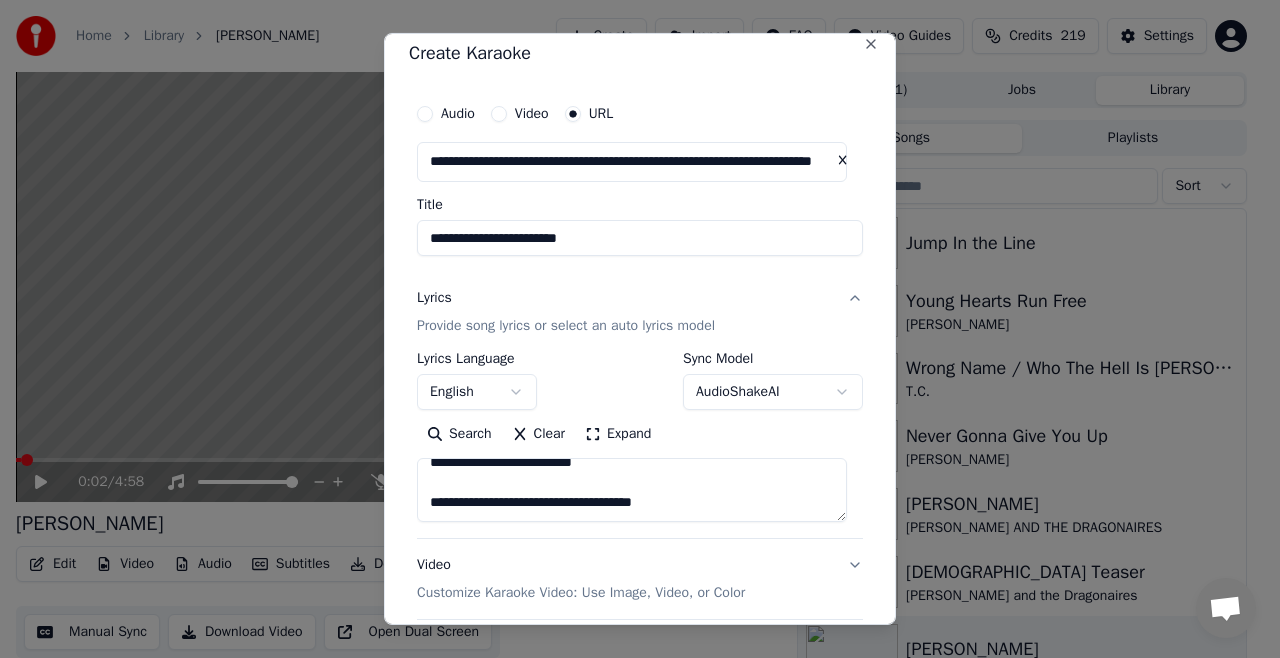 paste on "**********" 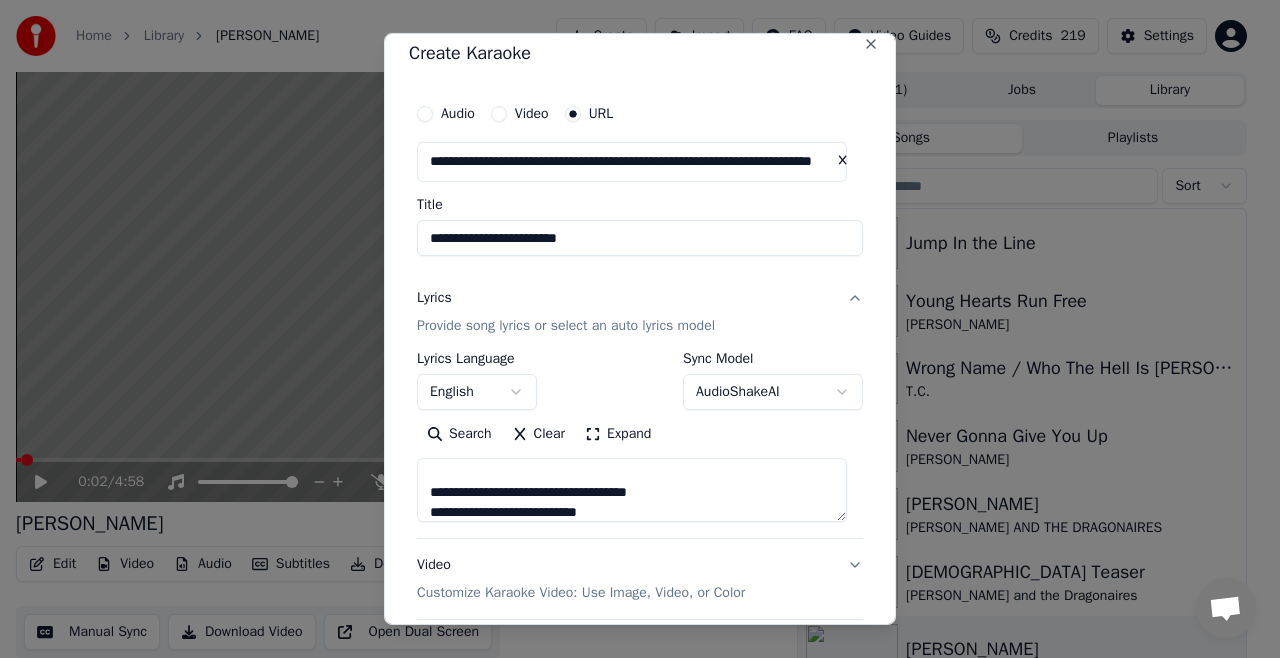 scroll, scrollTop: 444, scrollLeft: 0, axis: vertical 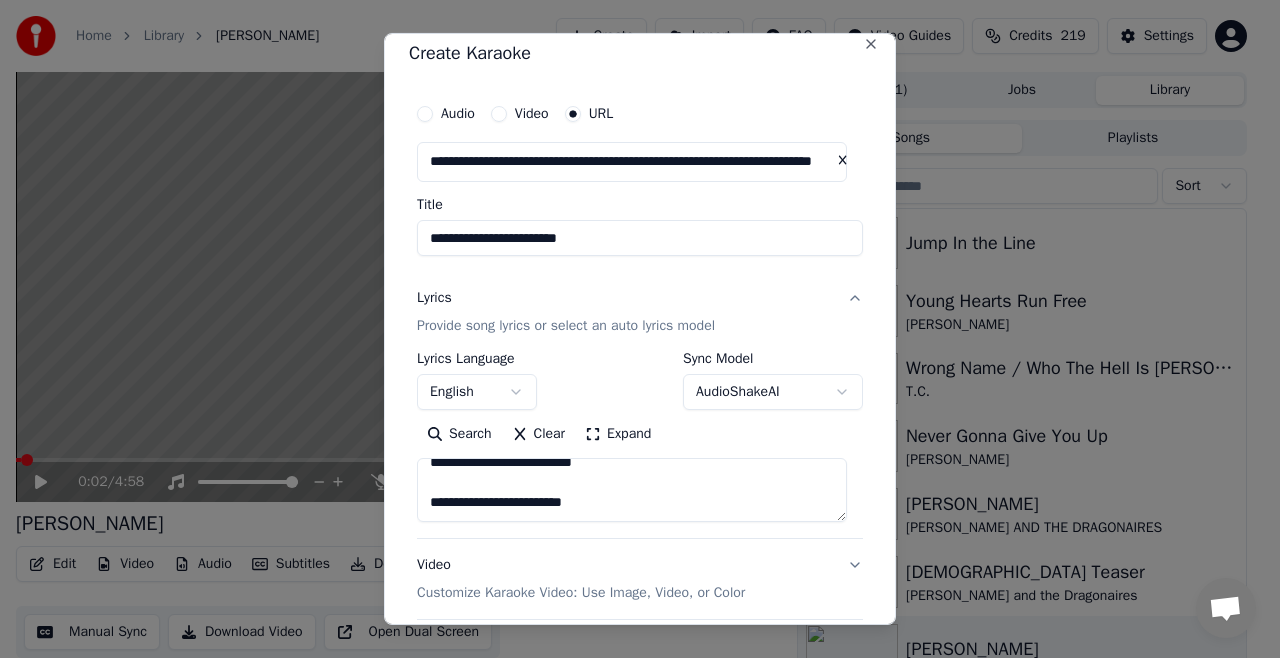paste on "**********" 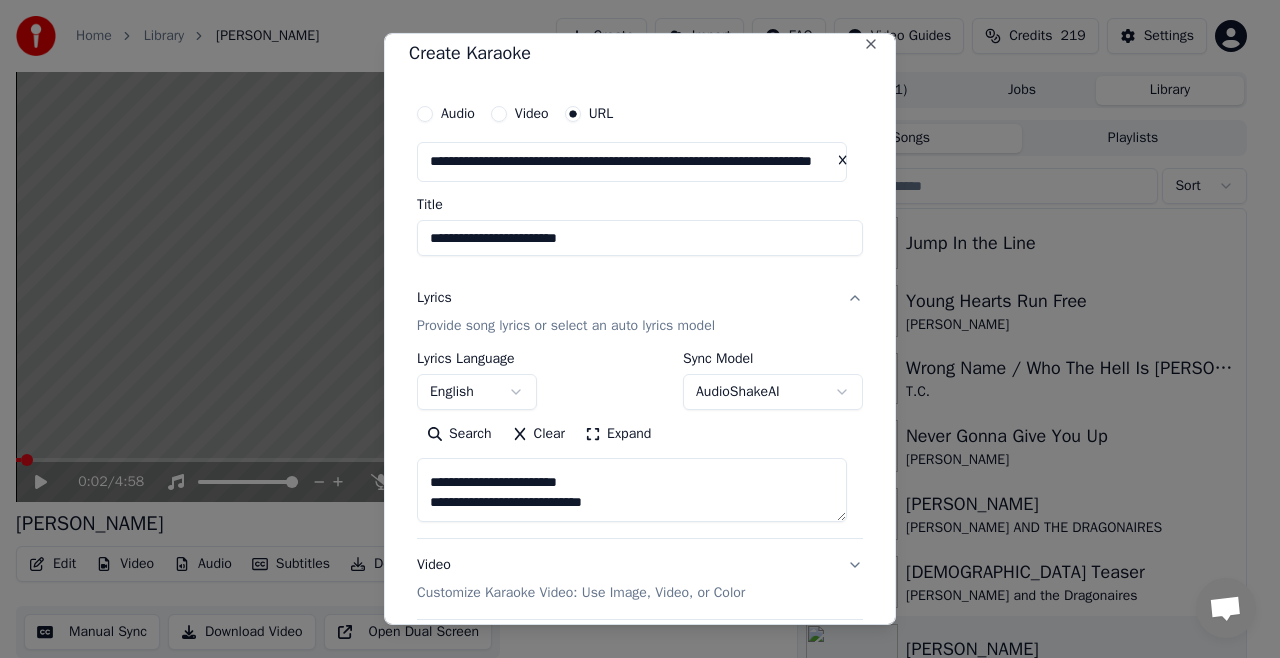 scroll, scrollTop: 524, scrollLeft: 0, axis: vertical 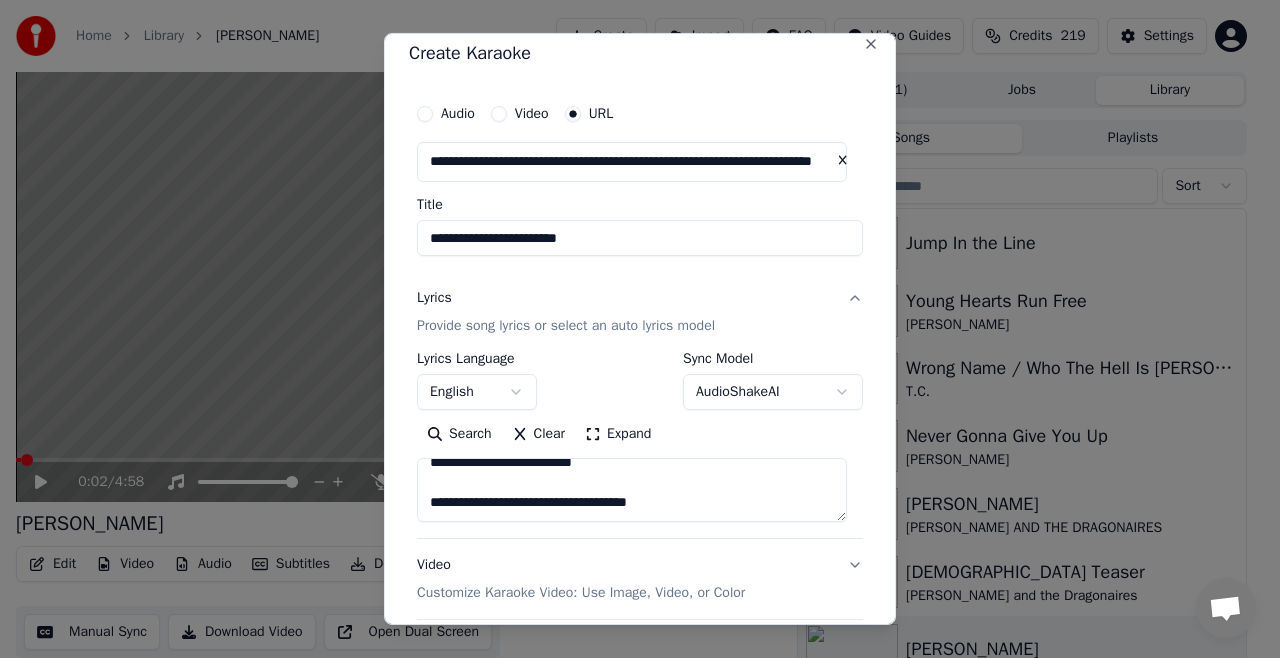 paste on "**********" 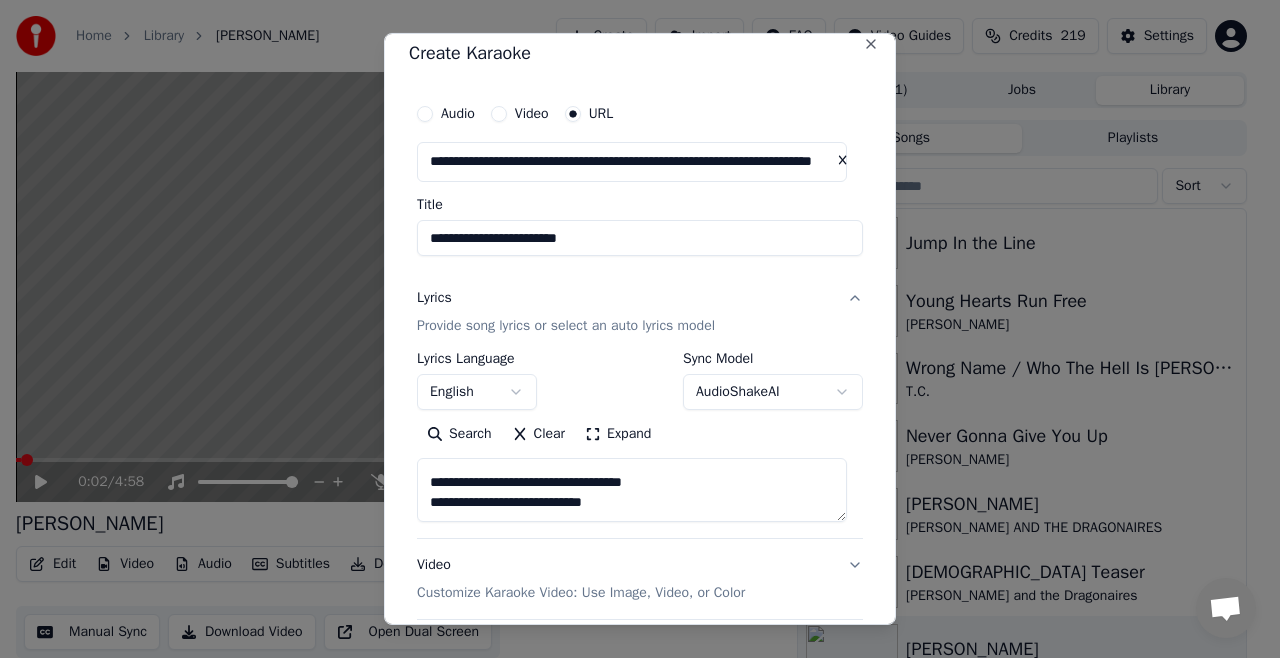 scroll, scrollTop: 584, scrollLeft: 0, axis: vertical 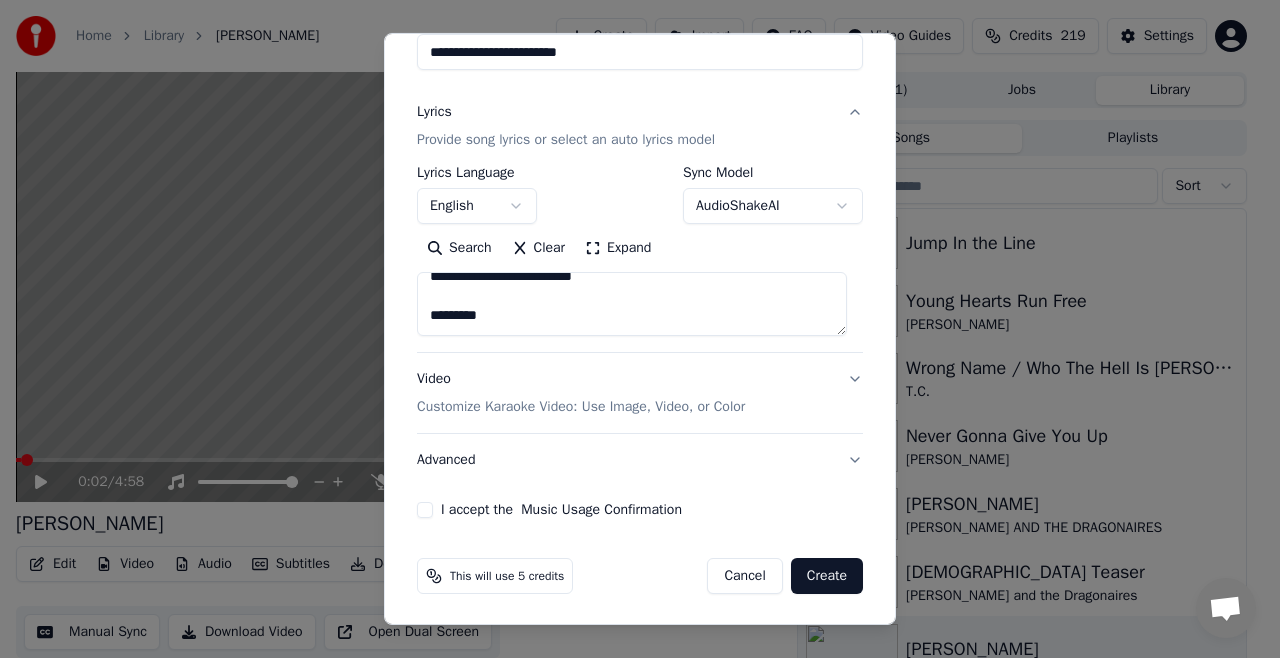 paste on "**********" 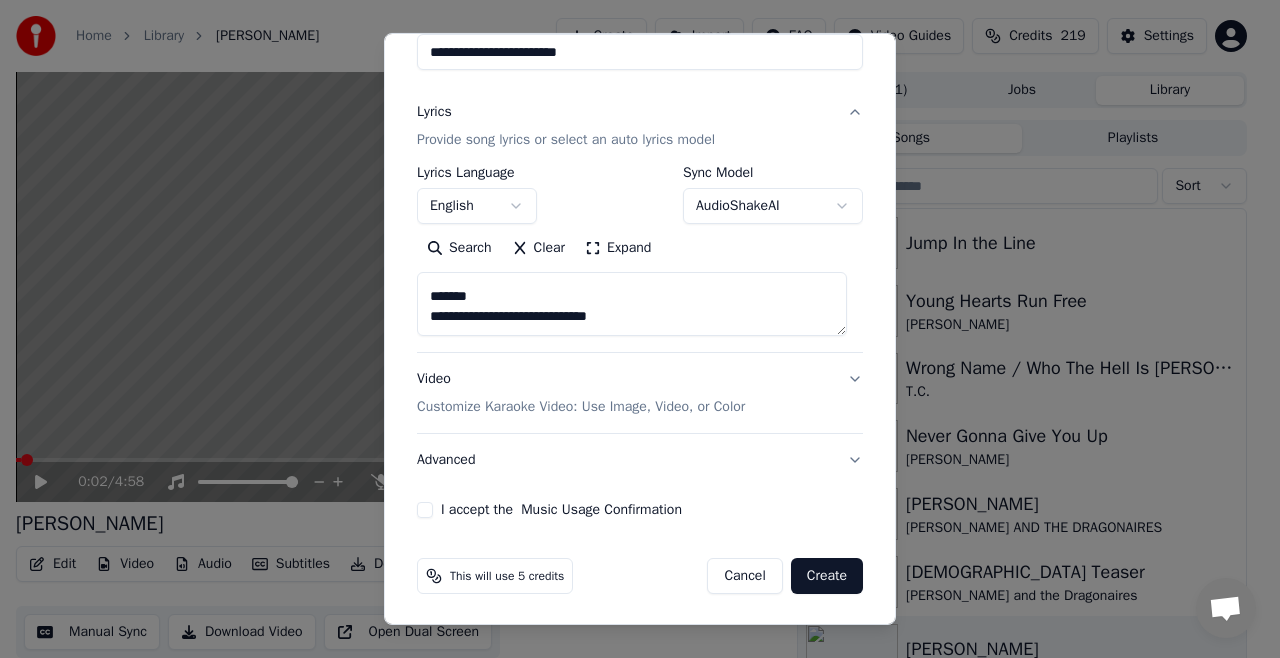 scroll, scrollTop: 644, scrollLeft: 0, axis: vertical 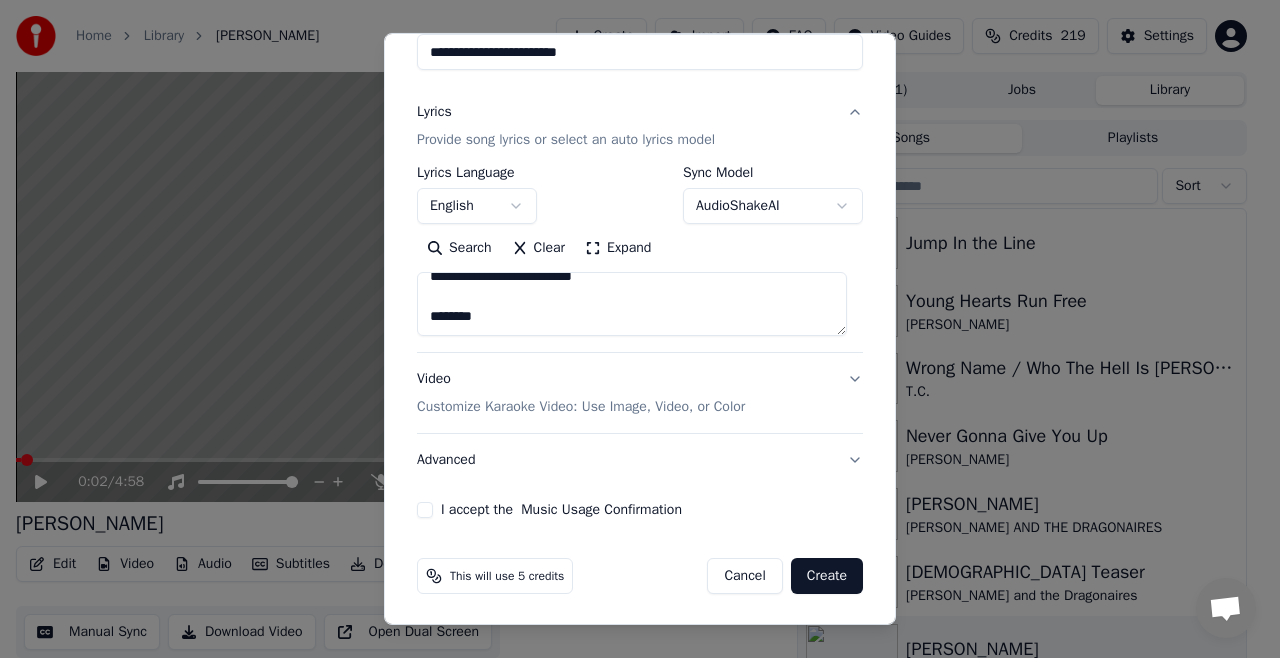 paste on "**********" 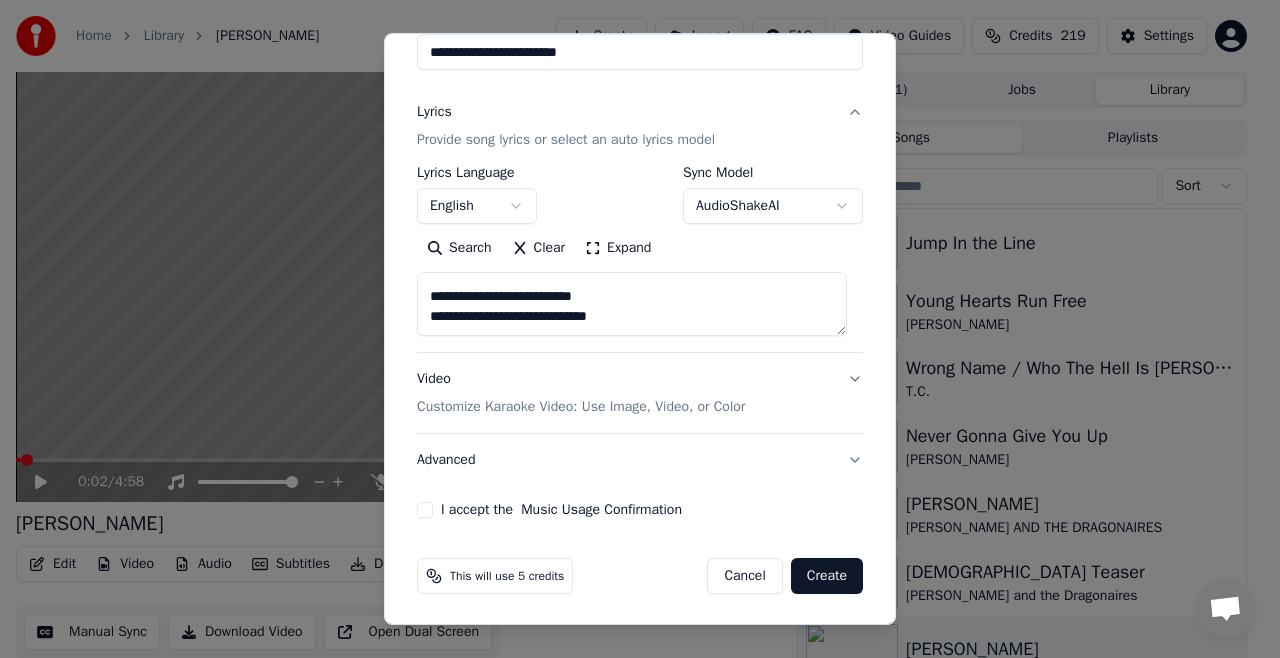 scroll, scrollTop: 704, scrollLeft: 0, axis: vertical 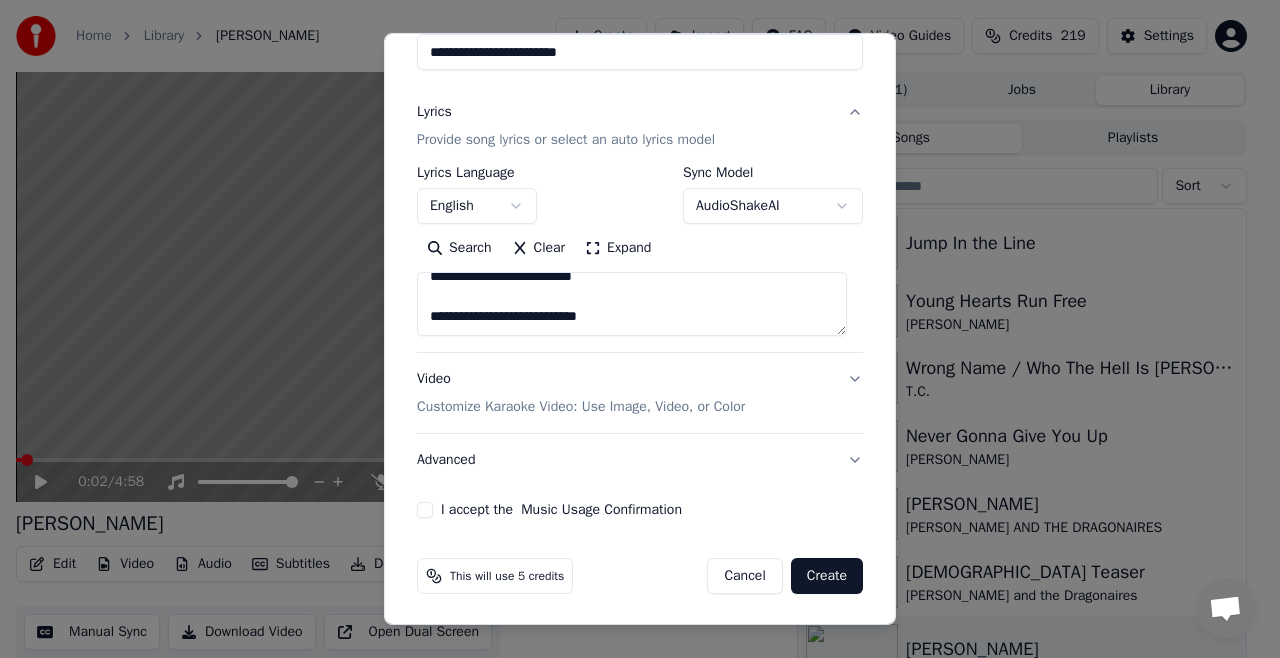 paste on "**********" 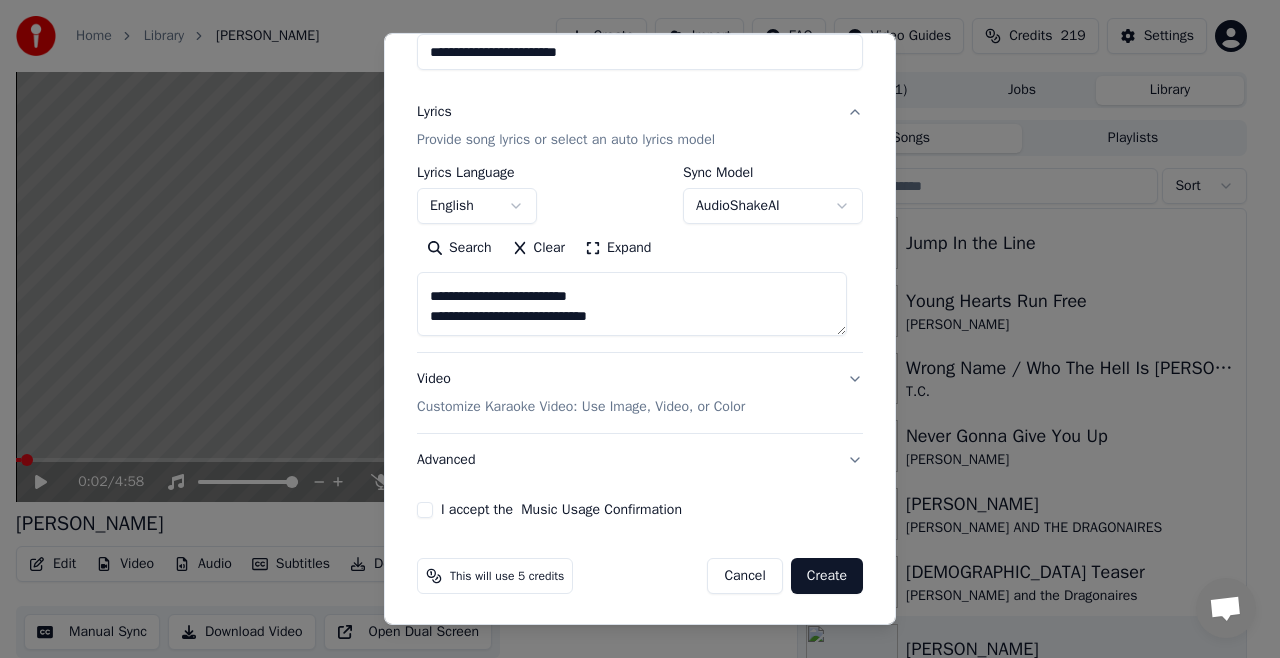 scroll, scrollTop: 764, scrollLeft: 0, axis: vertical 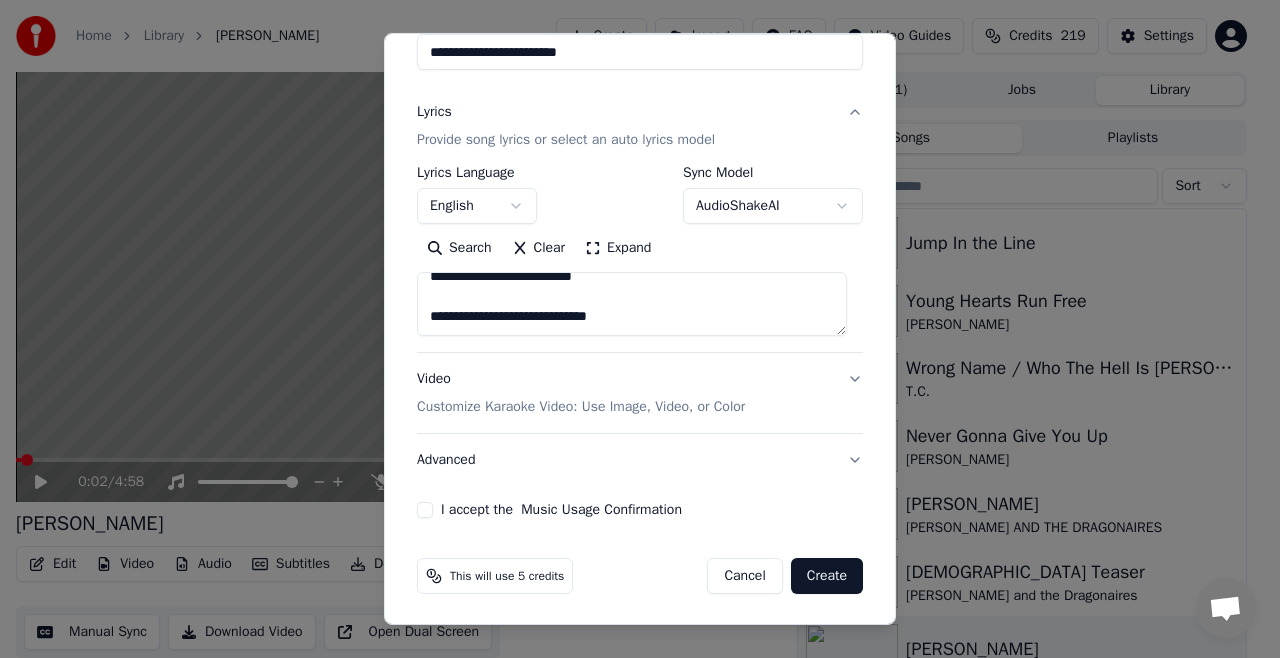 paste on "**********" 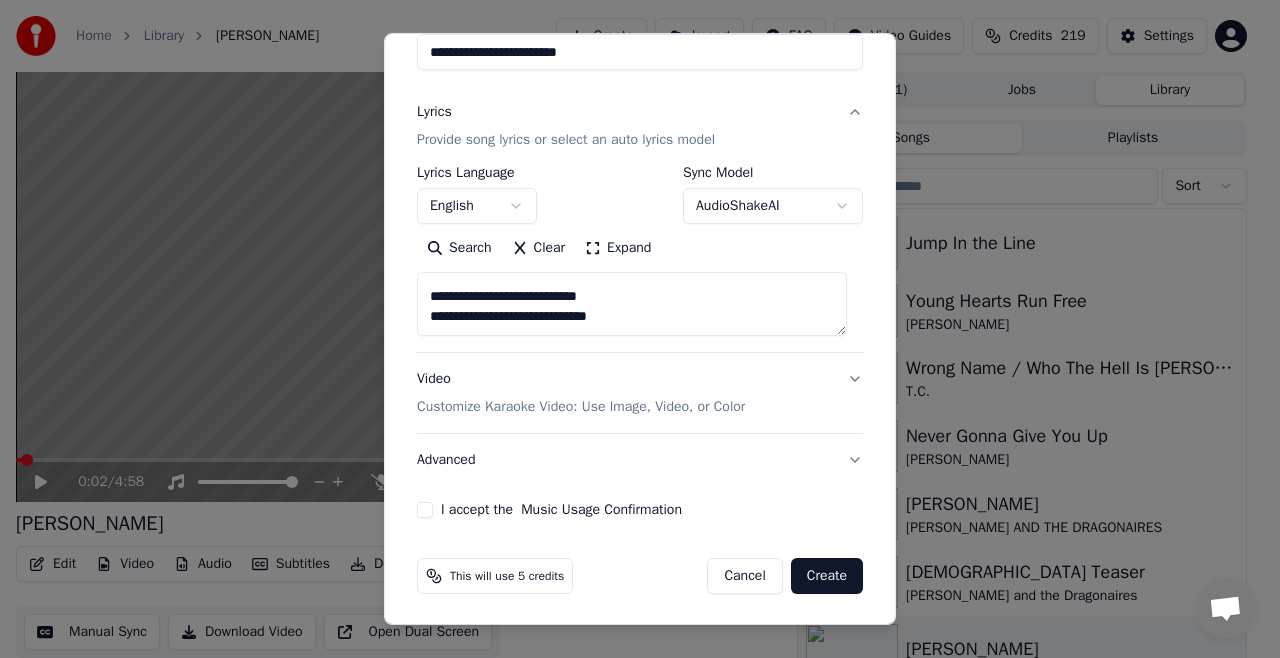 scroll, scrollTop: 824, scrollLeft: 0, axis: vertical 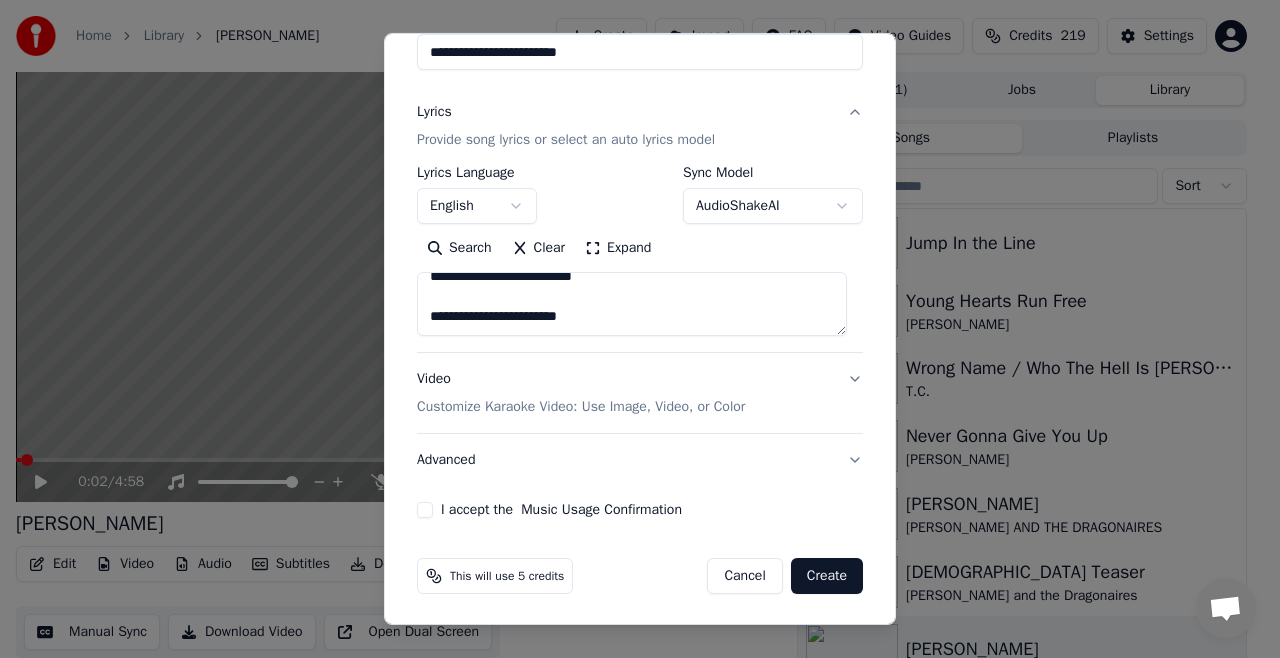 paste on "**********" 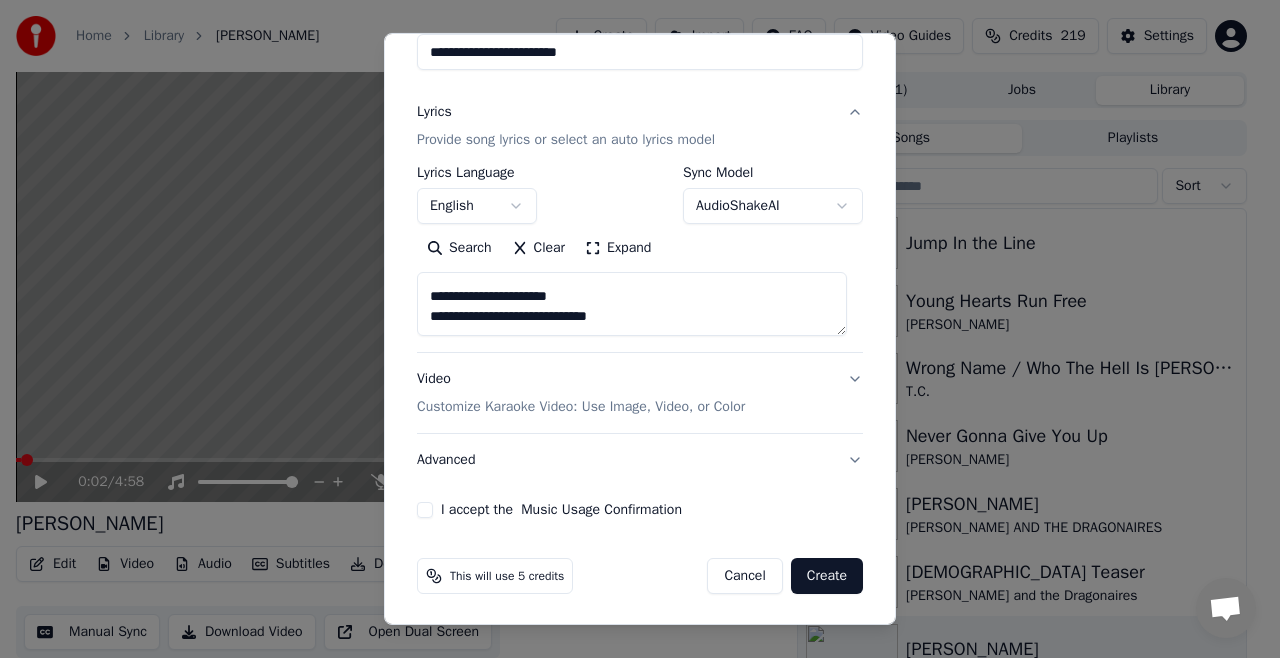 scroll, scrollTop: 884, scrollLeft: 0, axis: vertical 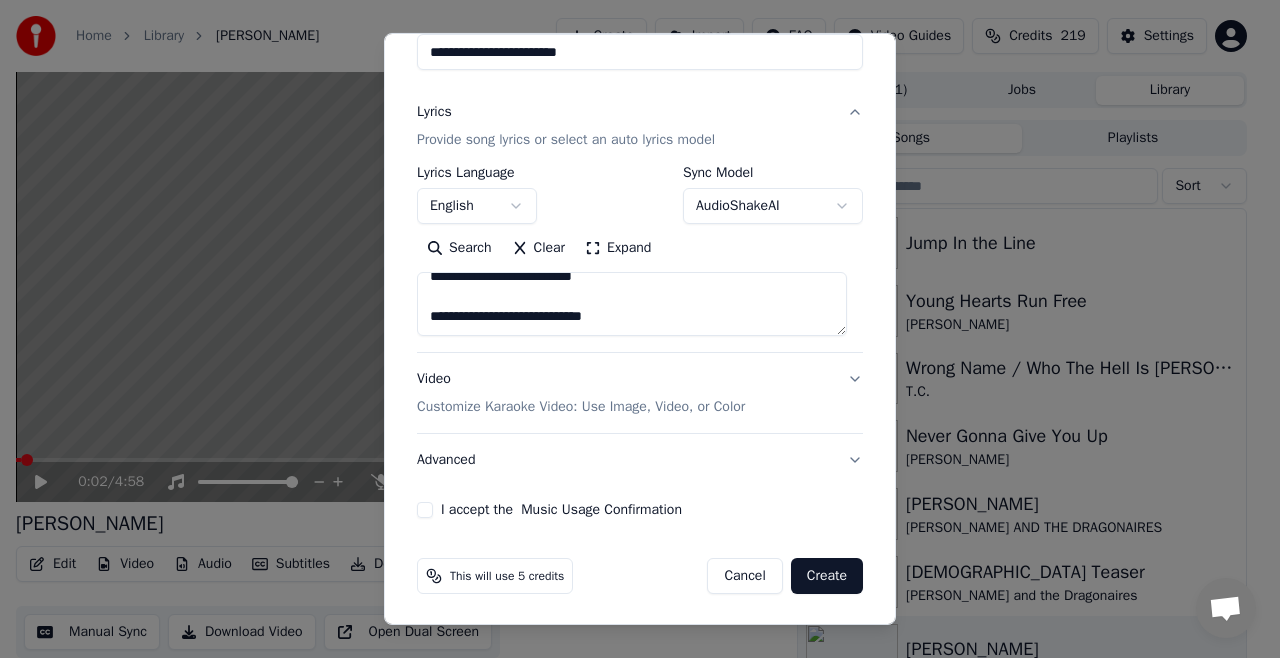 paste on "**********" 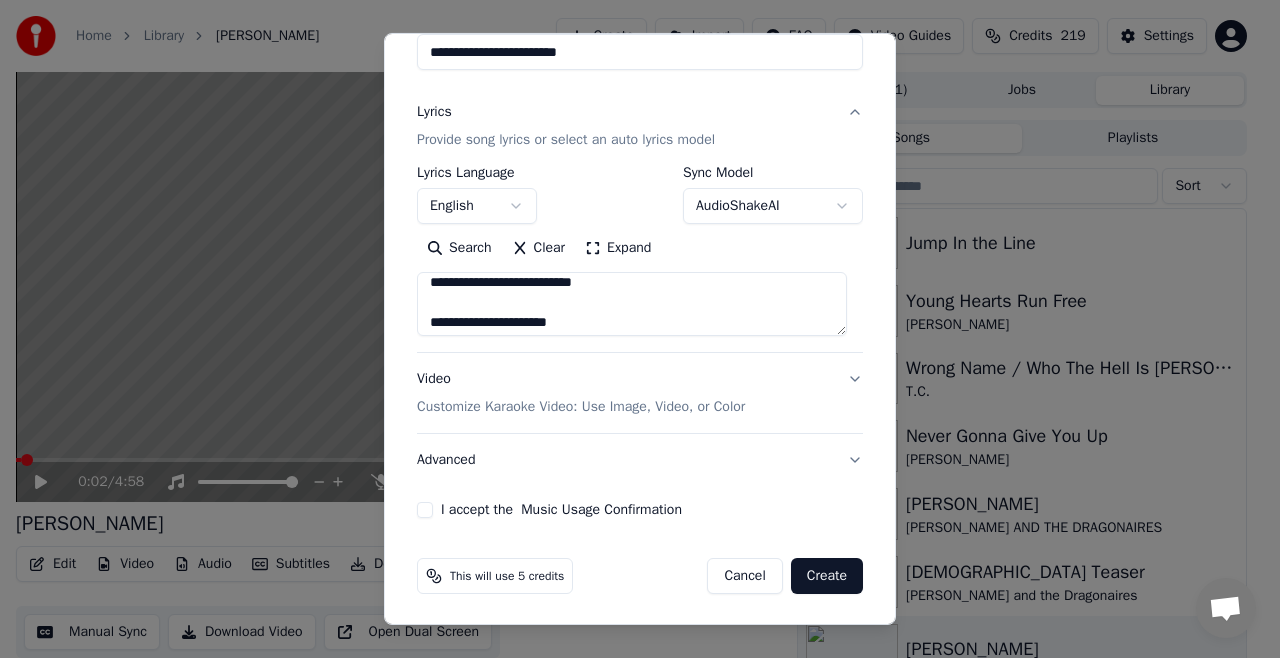 scroll, scrollTop: 944, scrollLeft: 0, axis: vertical 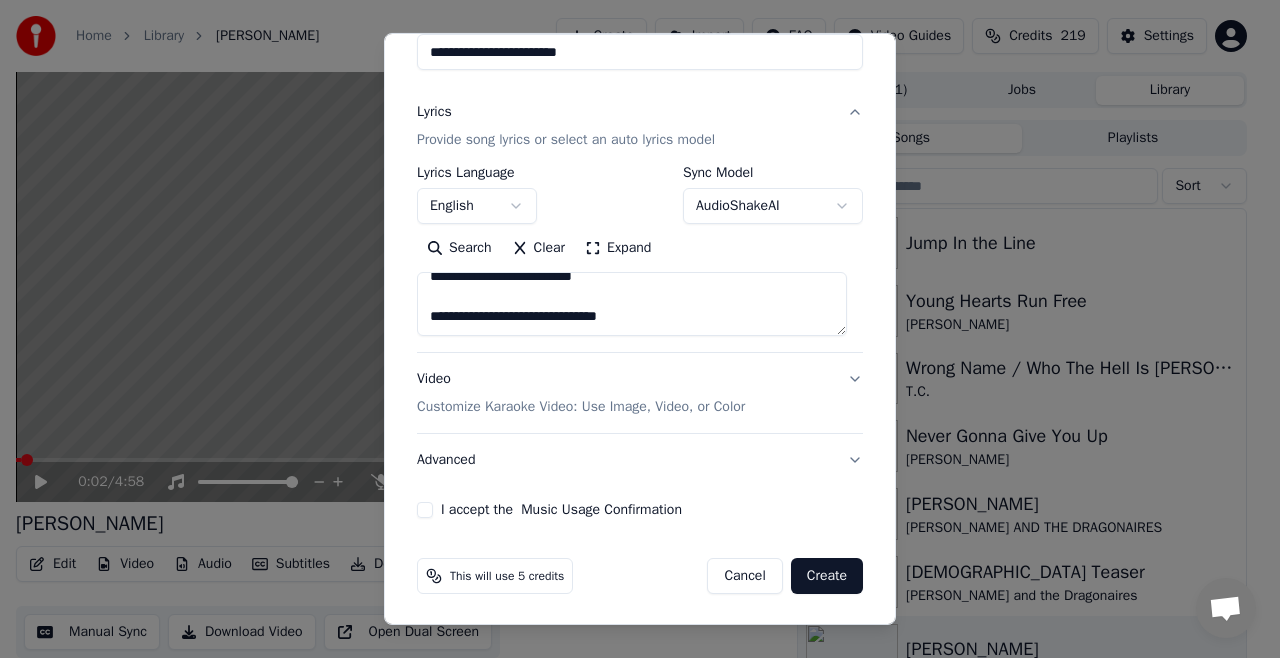 paste on "**********" 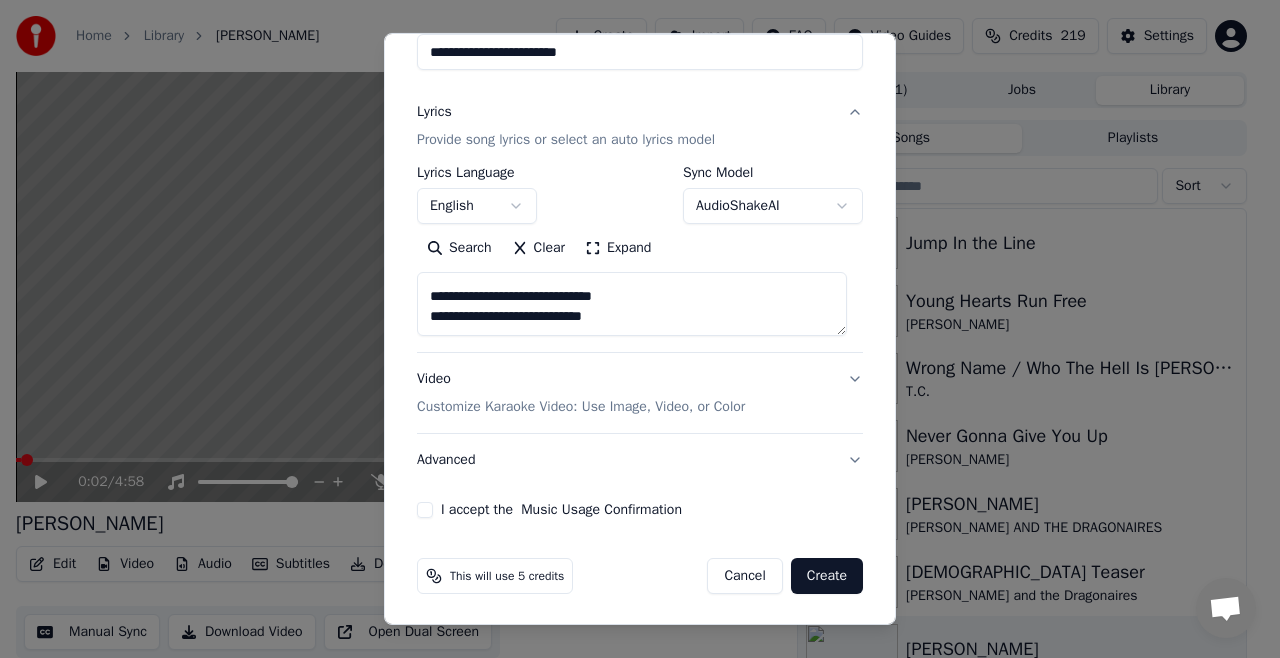 scroll, scrollTop: 1004, scrollLeft: 0, axis: vertical 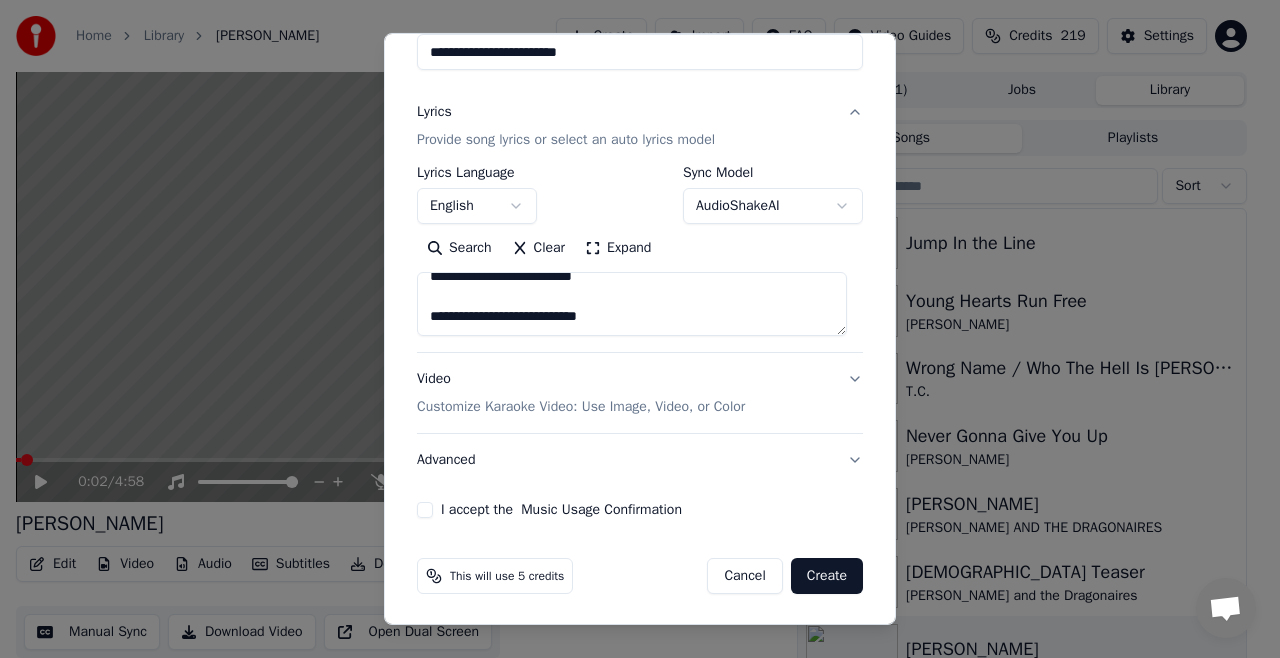 paste on "**********" 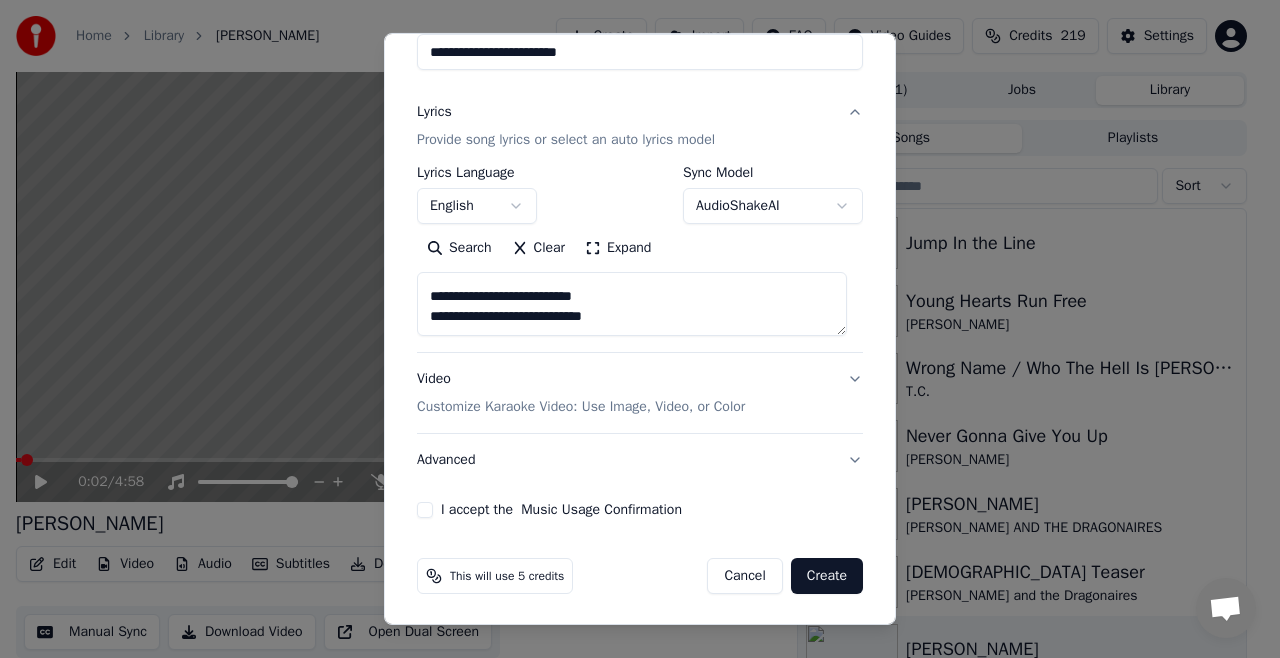 scroll, scrollTop: 1064, scrollLeft: 0, axis: vertical 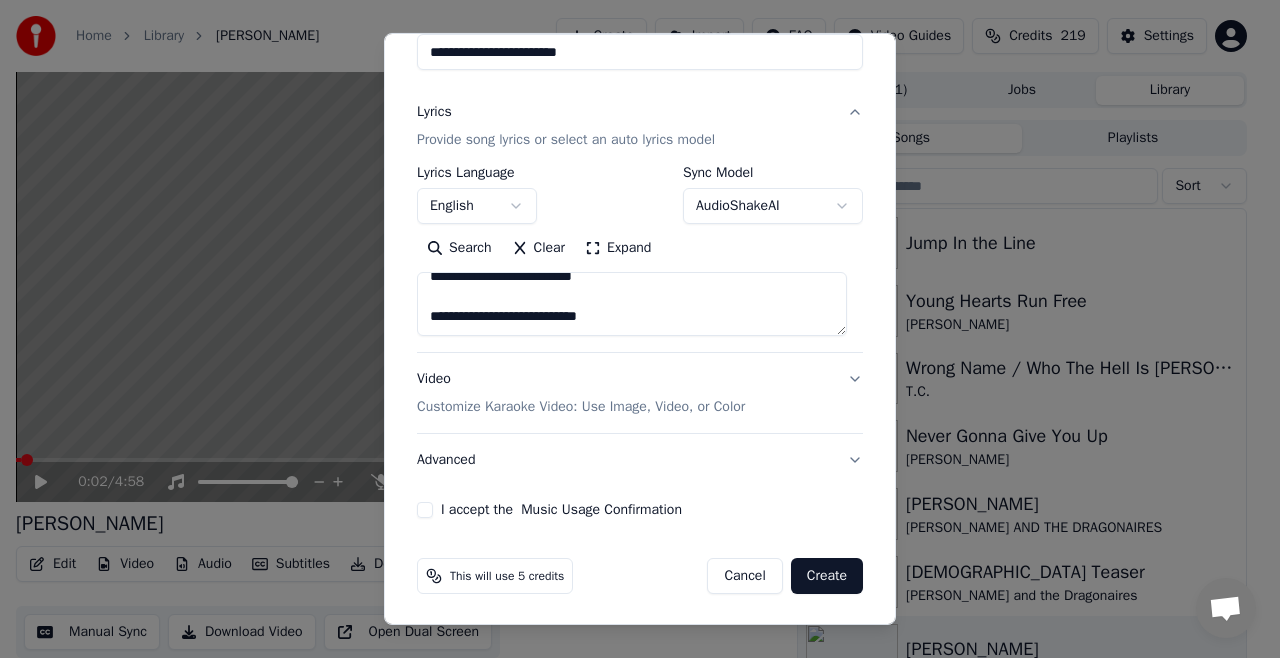 paste on "**********" 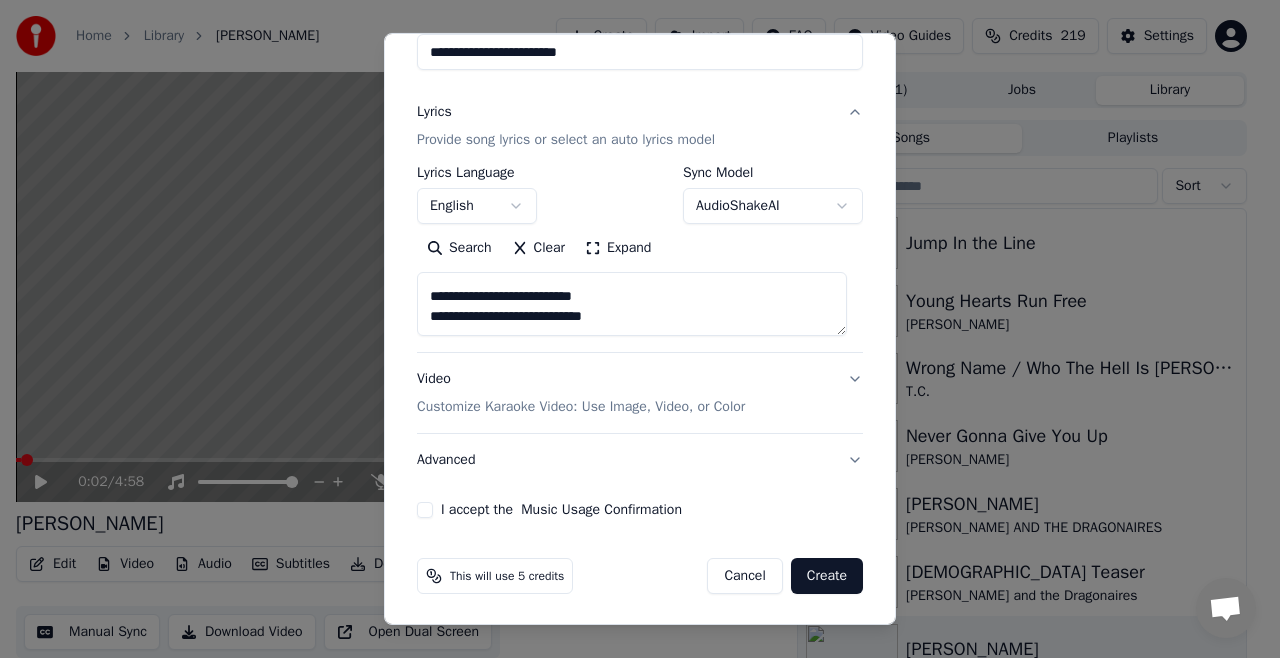 scroll, scrollTop: 1124, scrollLeft: 0, axis: vertical 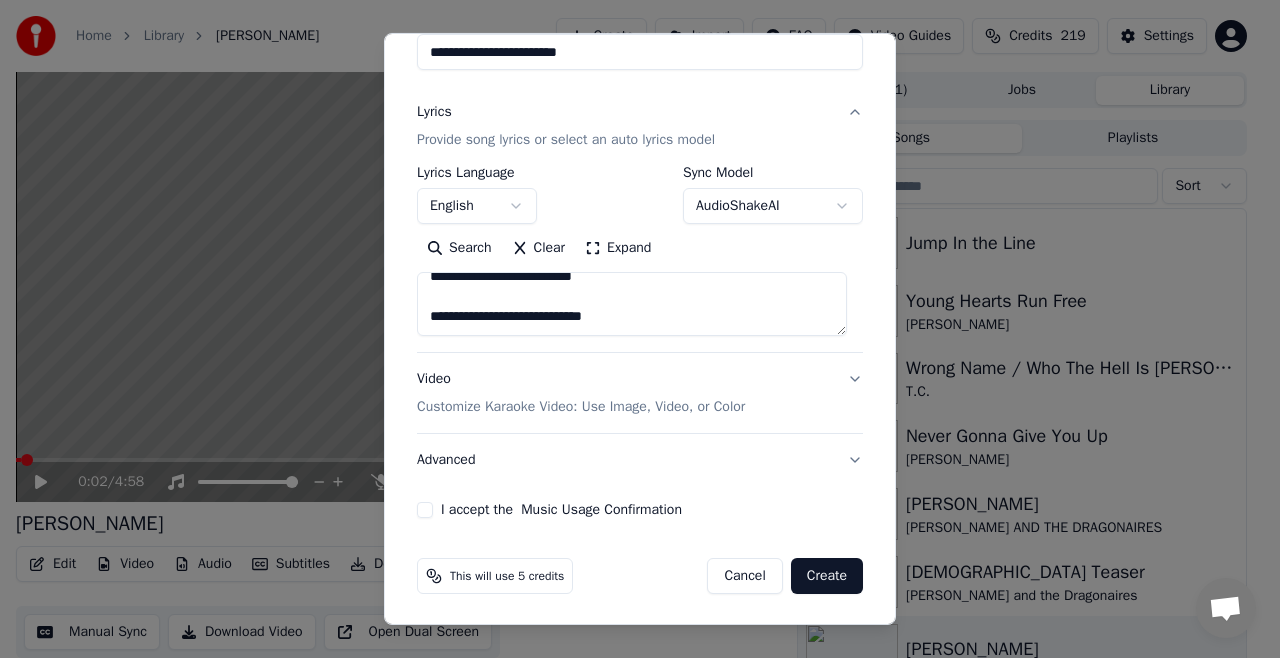 paste on "**********" 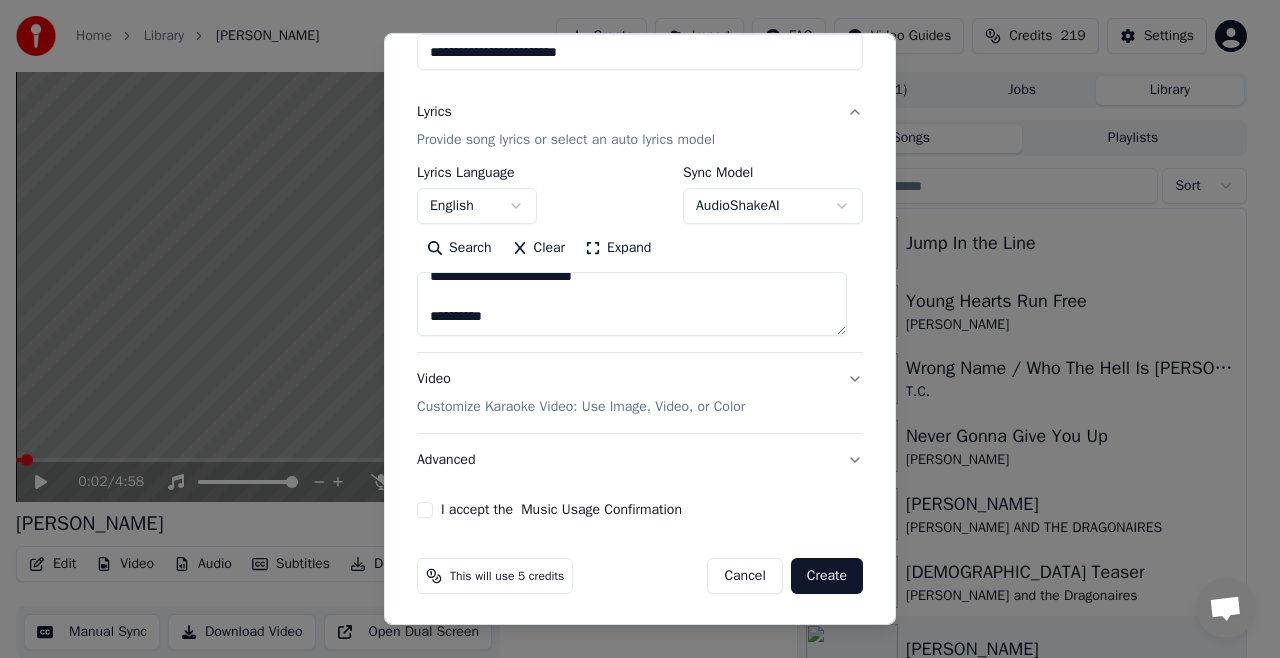 scroll, scrollTop: 1224, scrollLeft: 0, axis: vertical 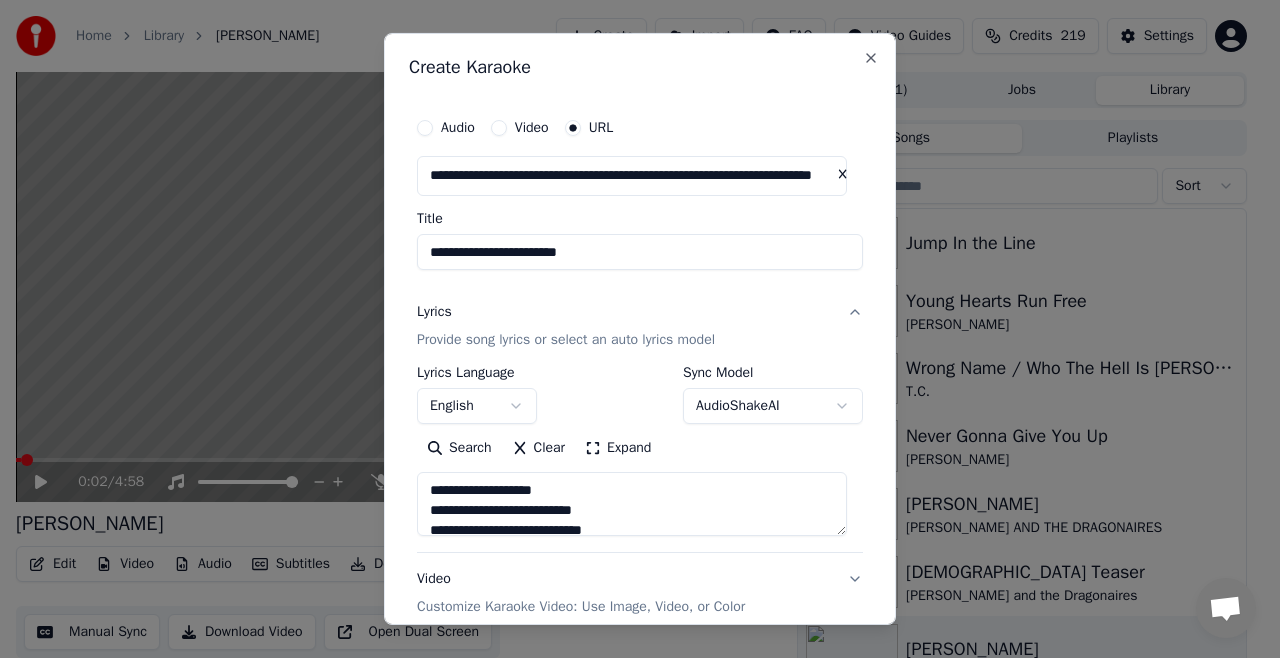 click on "**********" at bounding box center [640, 252] 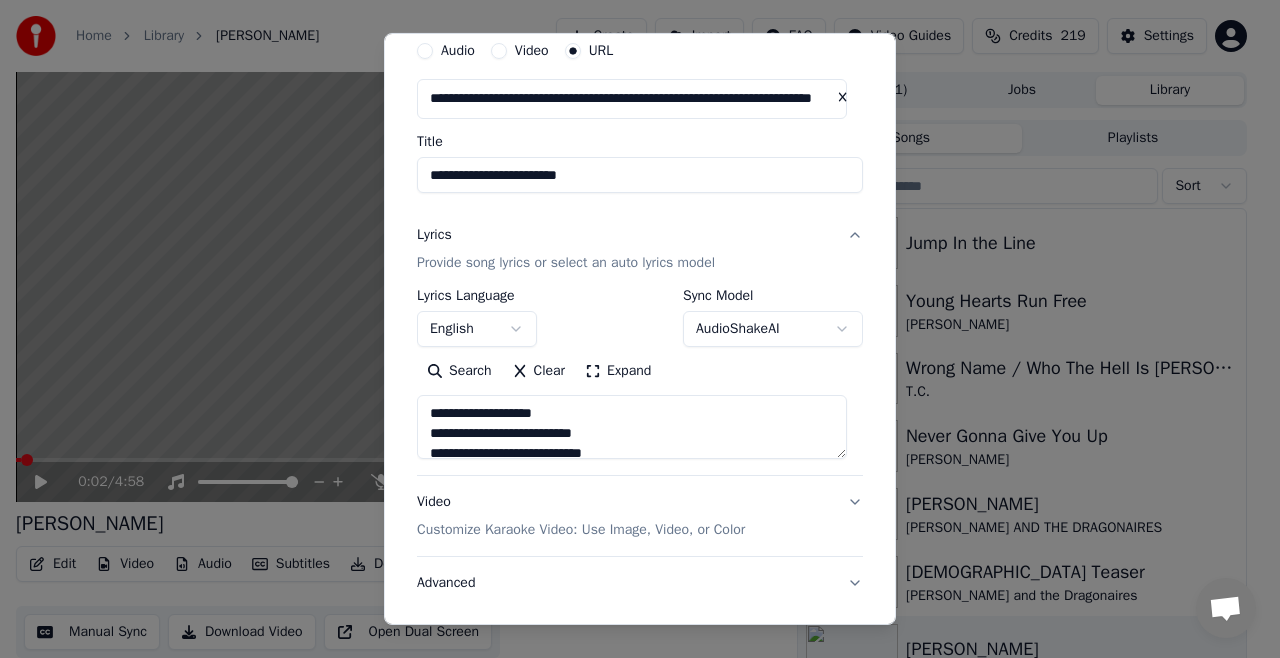 scroll, scrollTop: 78, scrollLeft: 0, axis: vertical 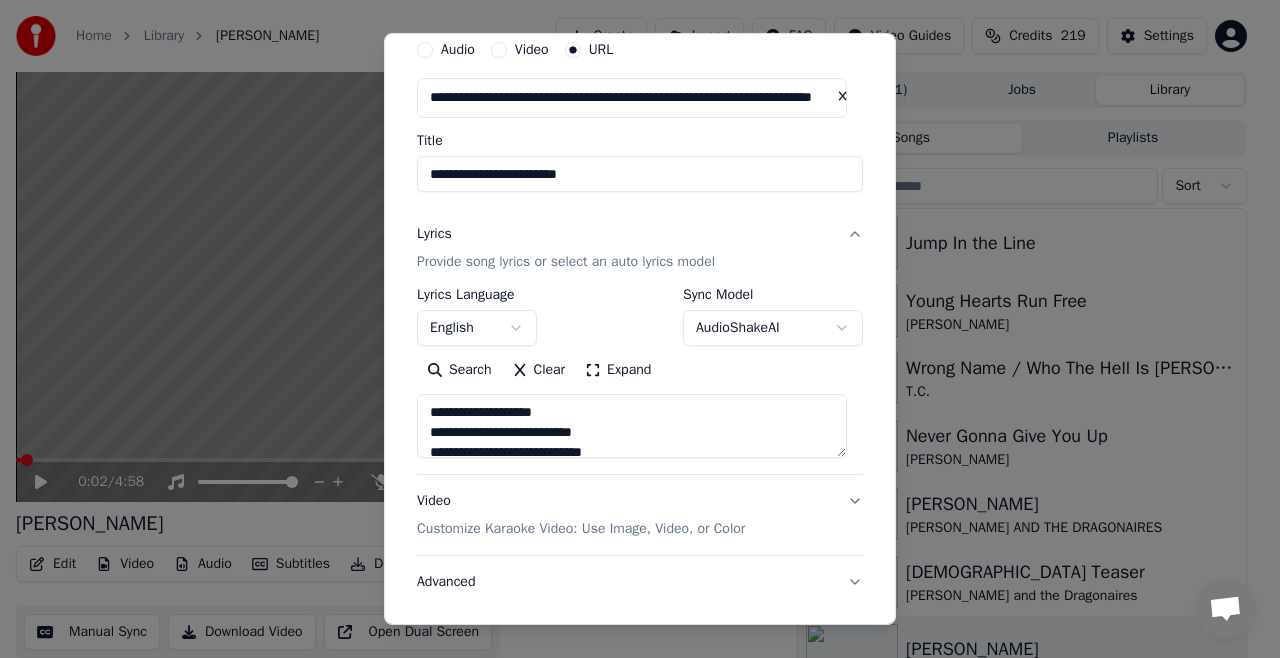 type on "**********" 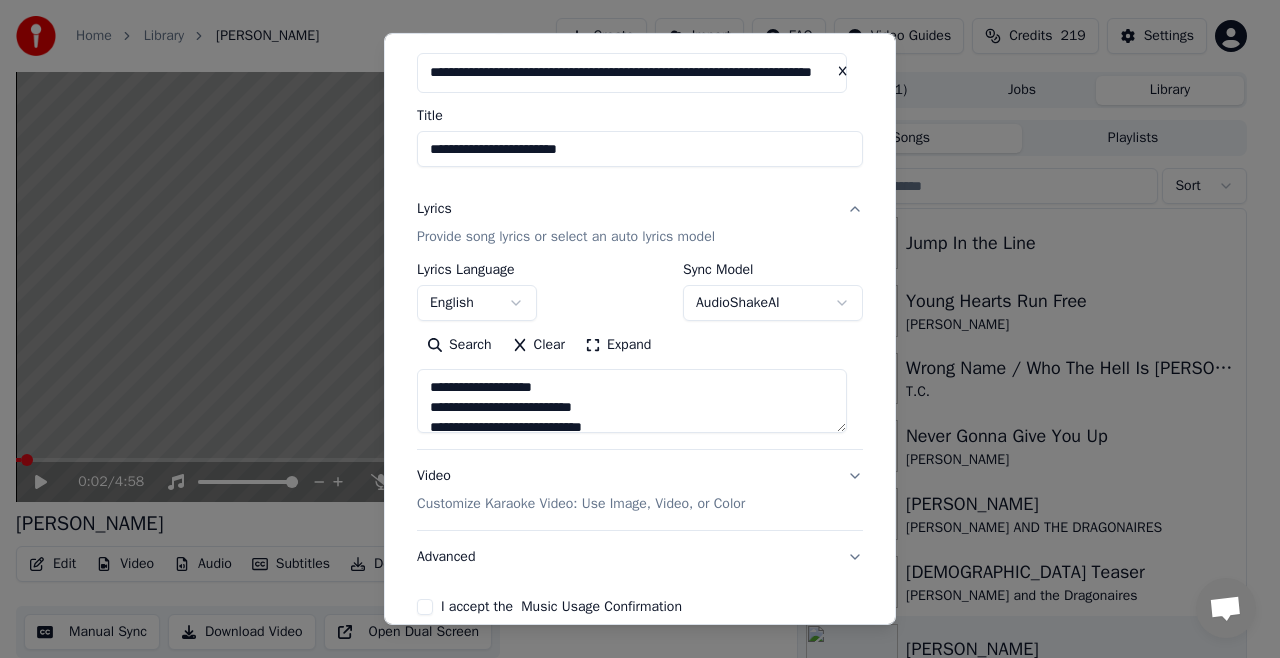 scroll, scrollTop: 106, scrollLeft: 0, axis: vertical 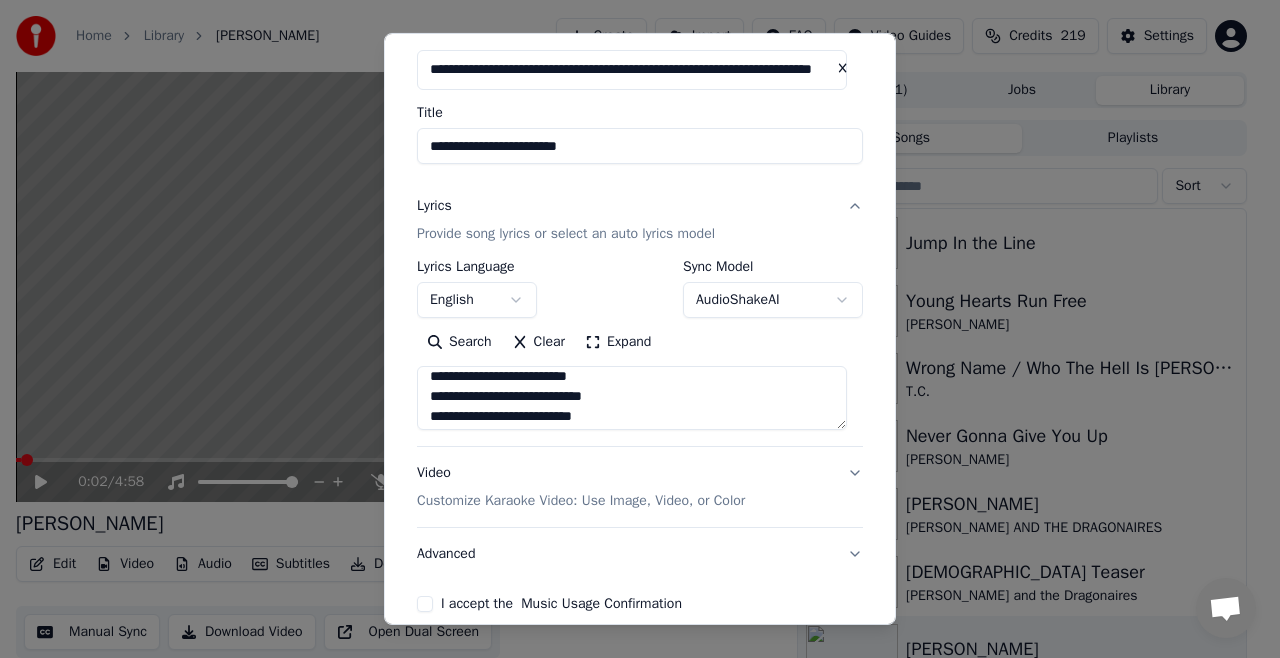 type on "**********" 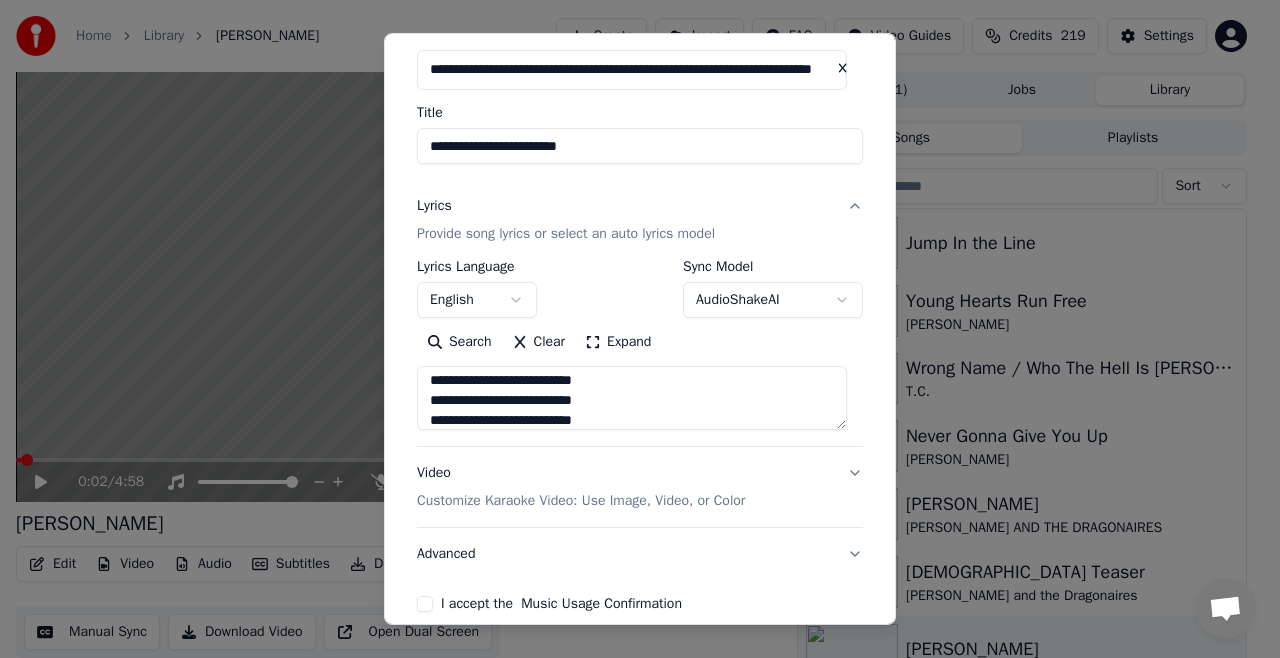 scroll, scrollTop: 204, scrollLeft: 0, axis: vertical 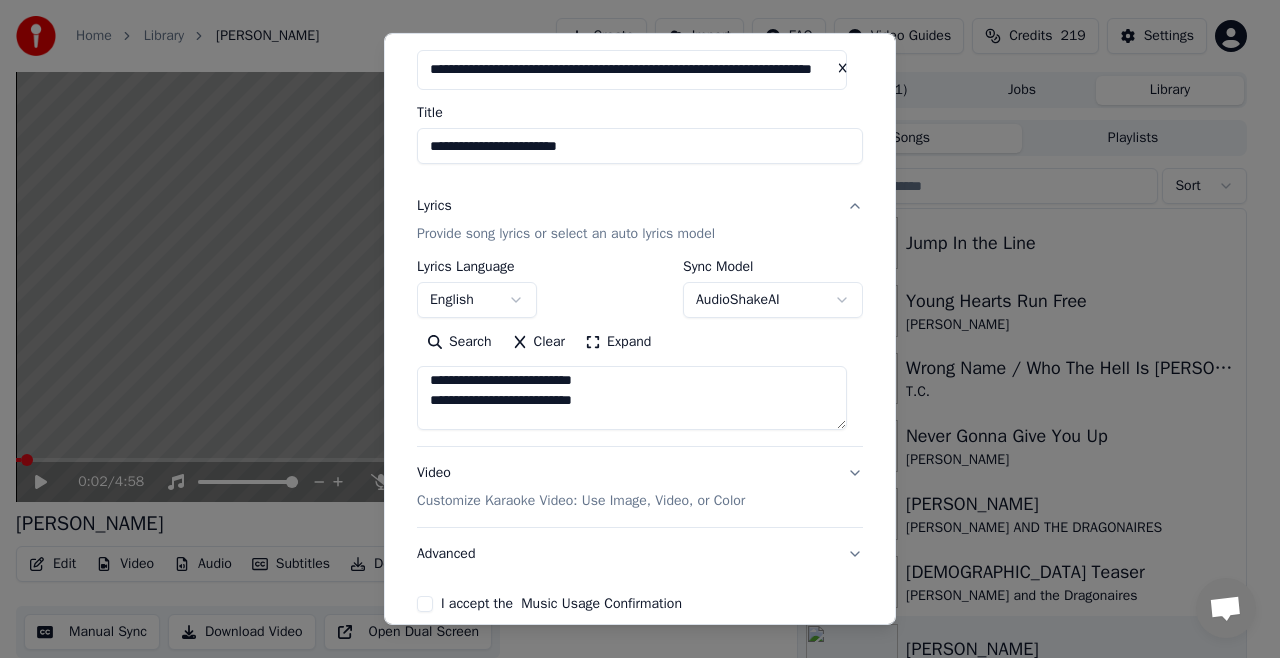 click on "**********" at bounding box center (640, 146) 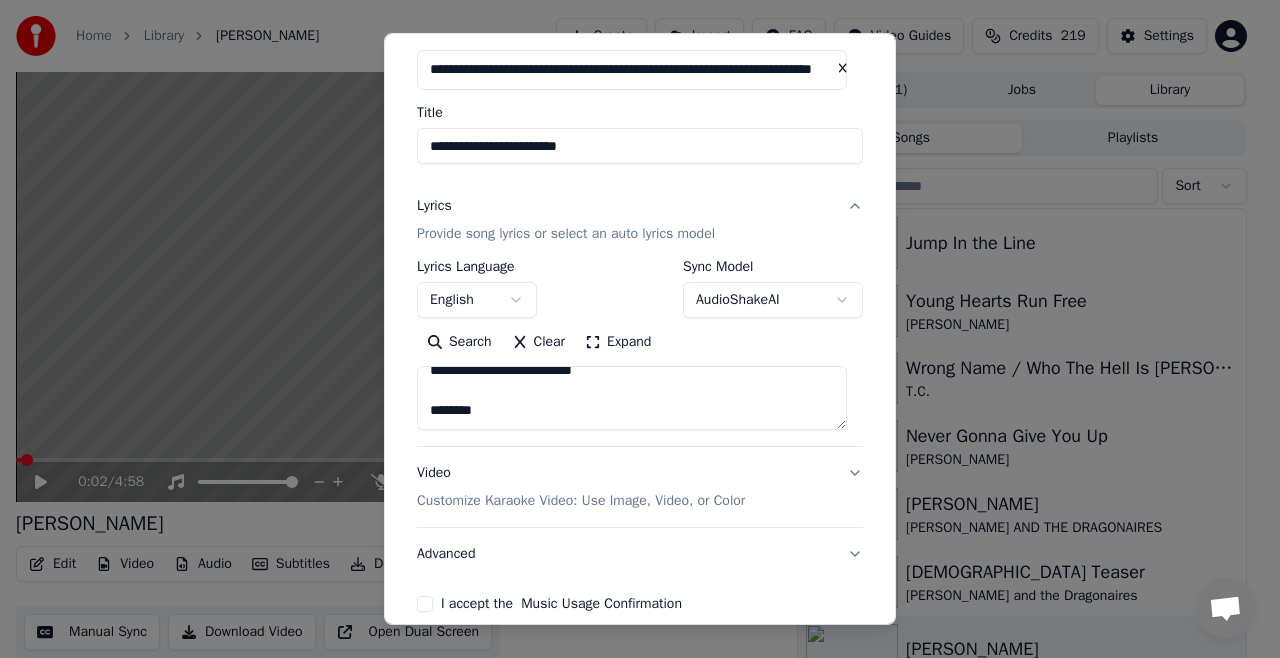 scroll, scrollTop: 1192, scrollLeft: 0, axis: vertical 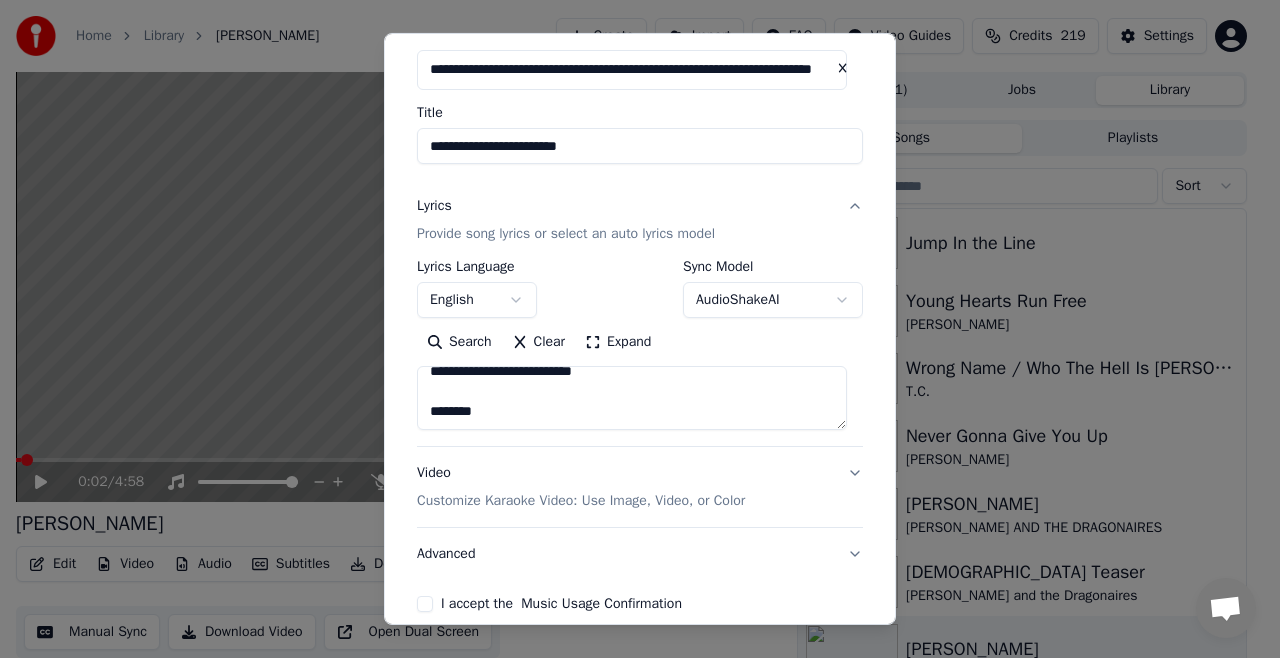 type on "**********" 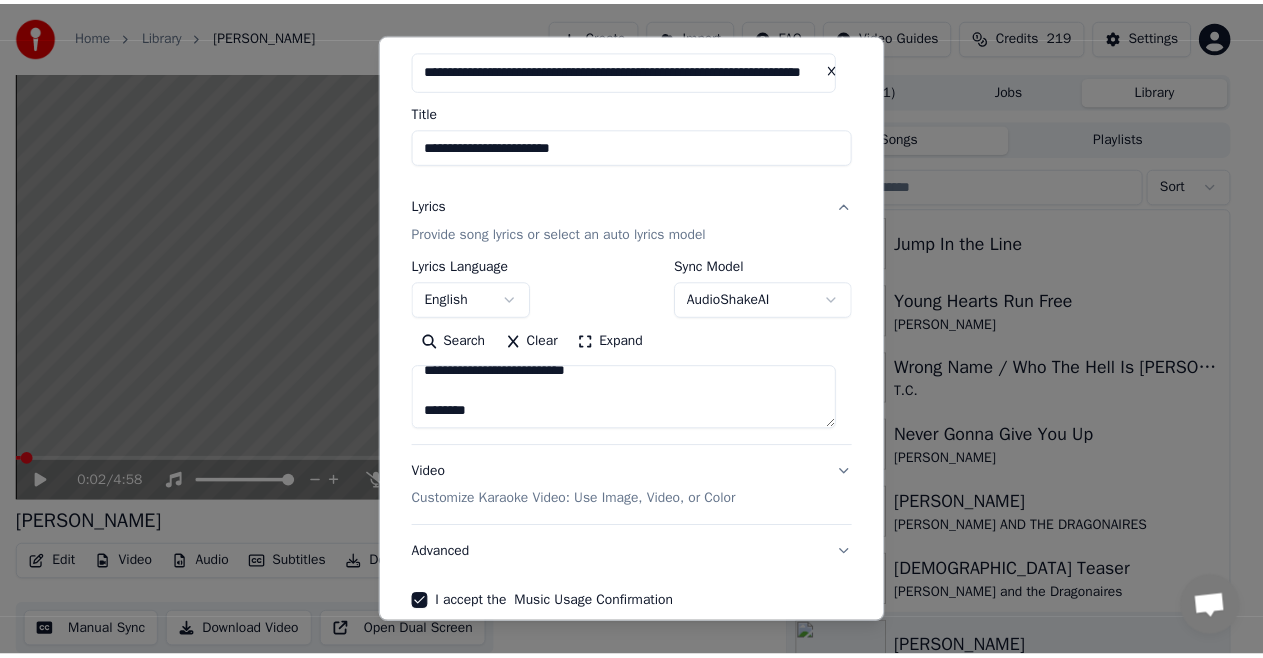 scroll, scrollTop: 200, scrollLeft: 0, axis: vertical 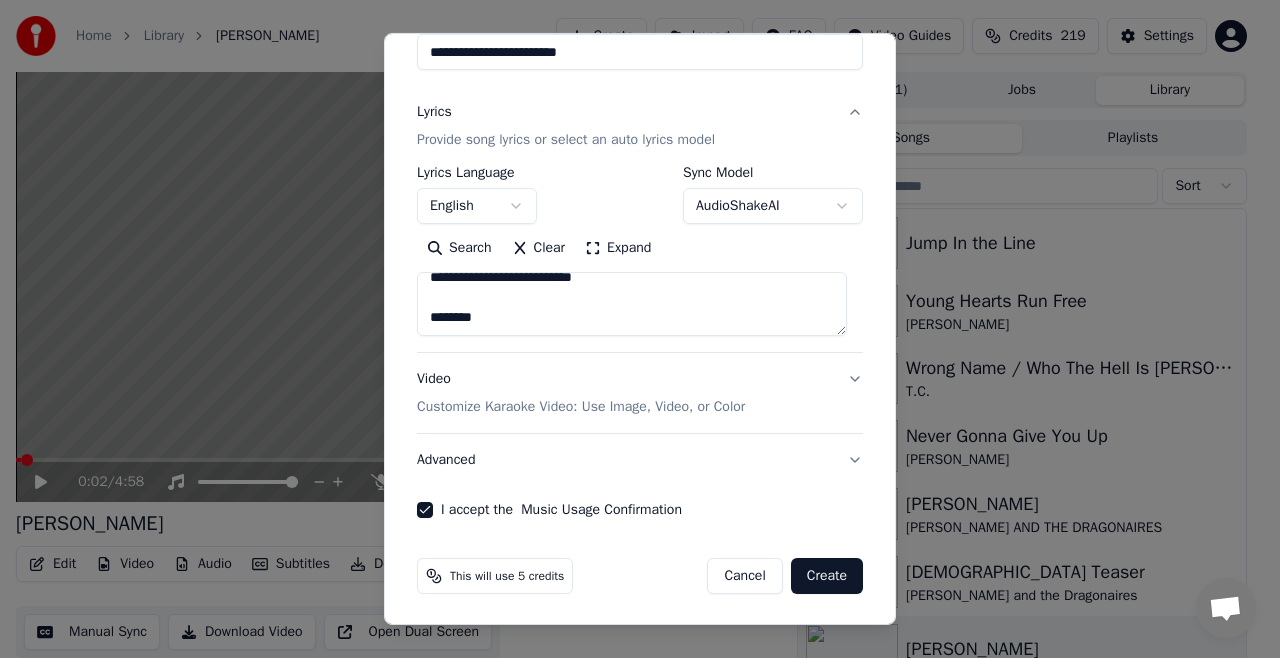 click on "Create" at bounding box center (827, 576) 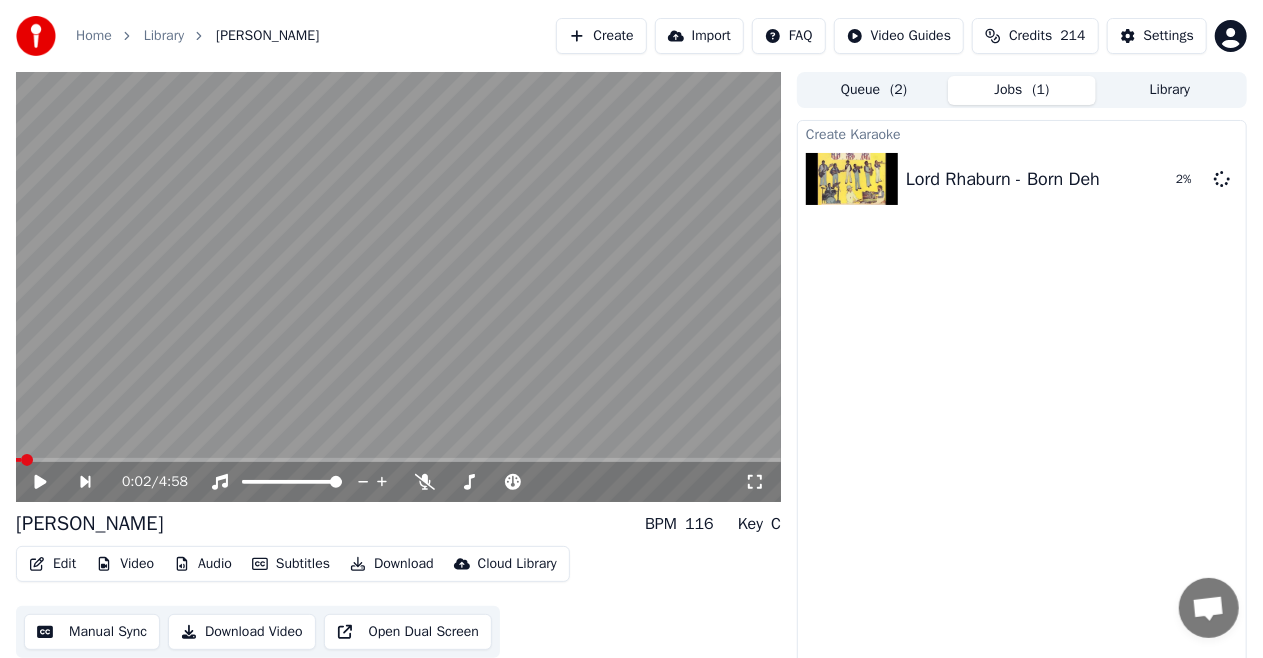 click on "Queue ( 2 )" at bounding box center (874, 90) 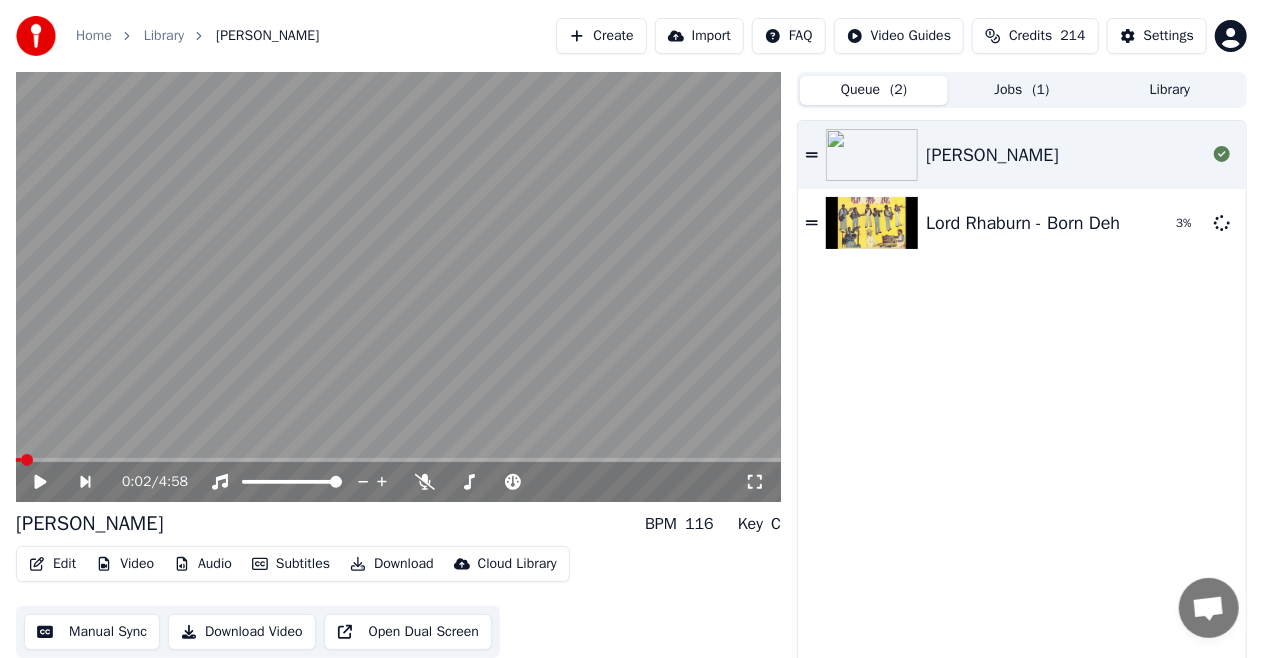 click on "Jobs ( 1 )" at bounding box center (1022, 90) 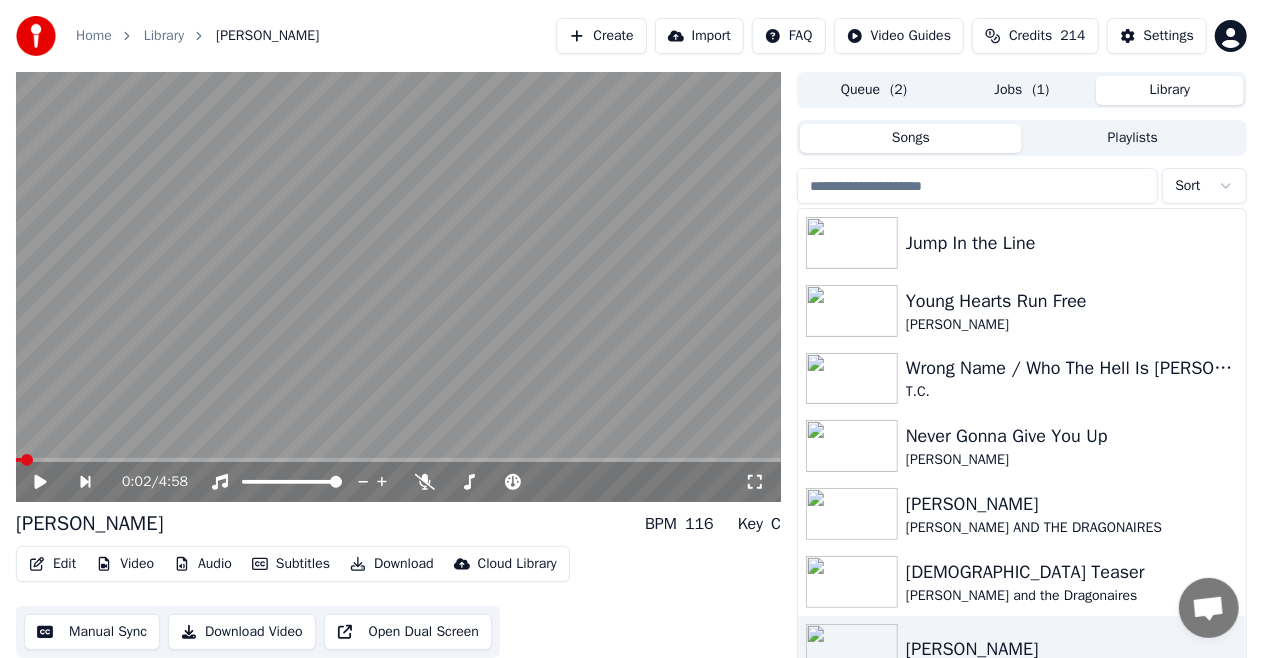 click on "Library" at bounding box center [1170, 90] 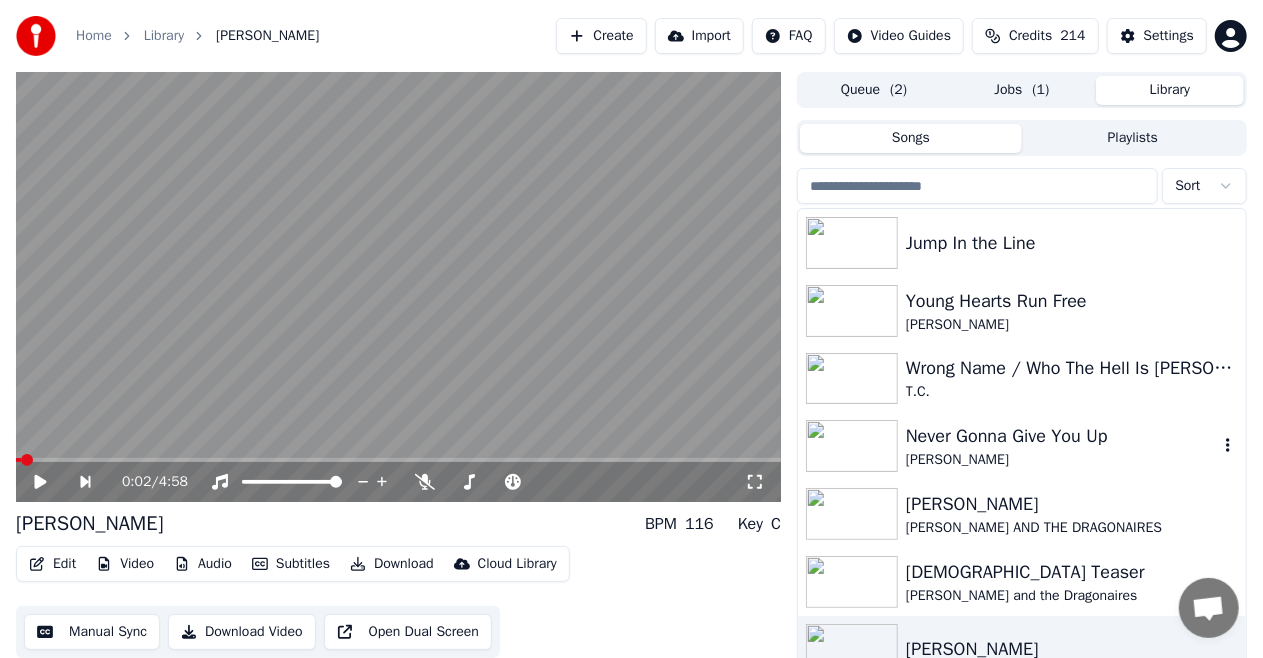 scroll, scrollTop: 43, scrollLeft: 0, axis: vertical 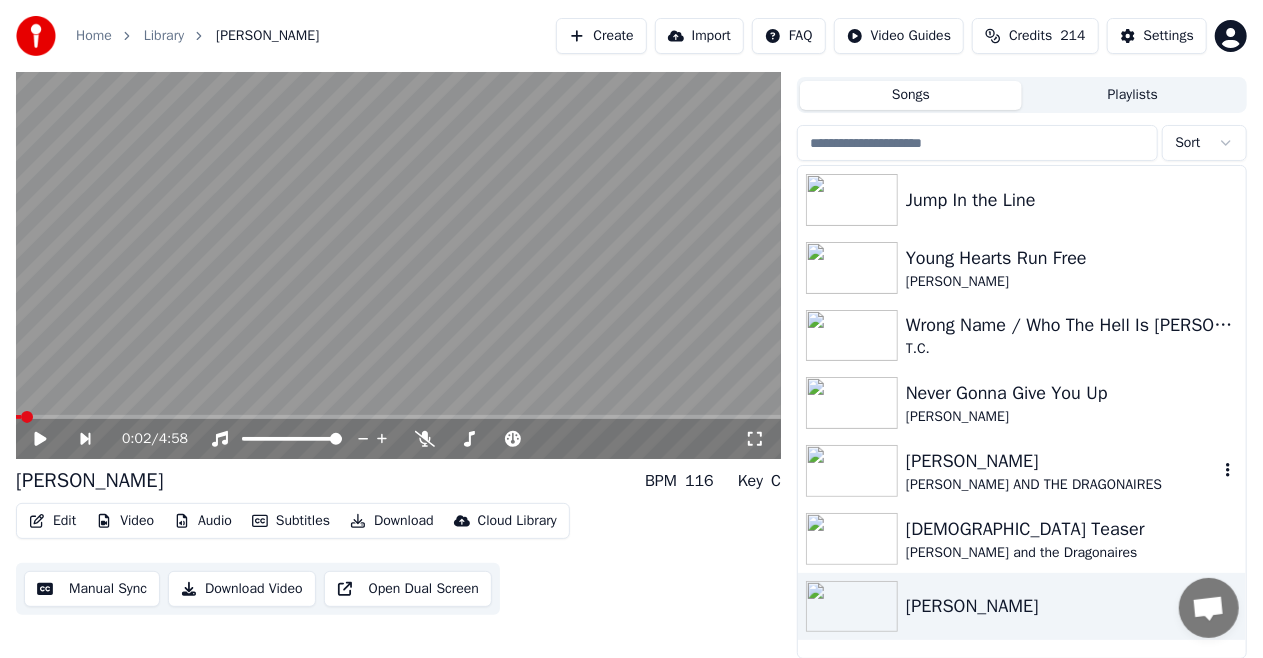 click on "[PERSON_NAME]" at bounding box center (1062, 461) 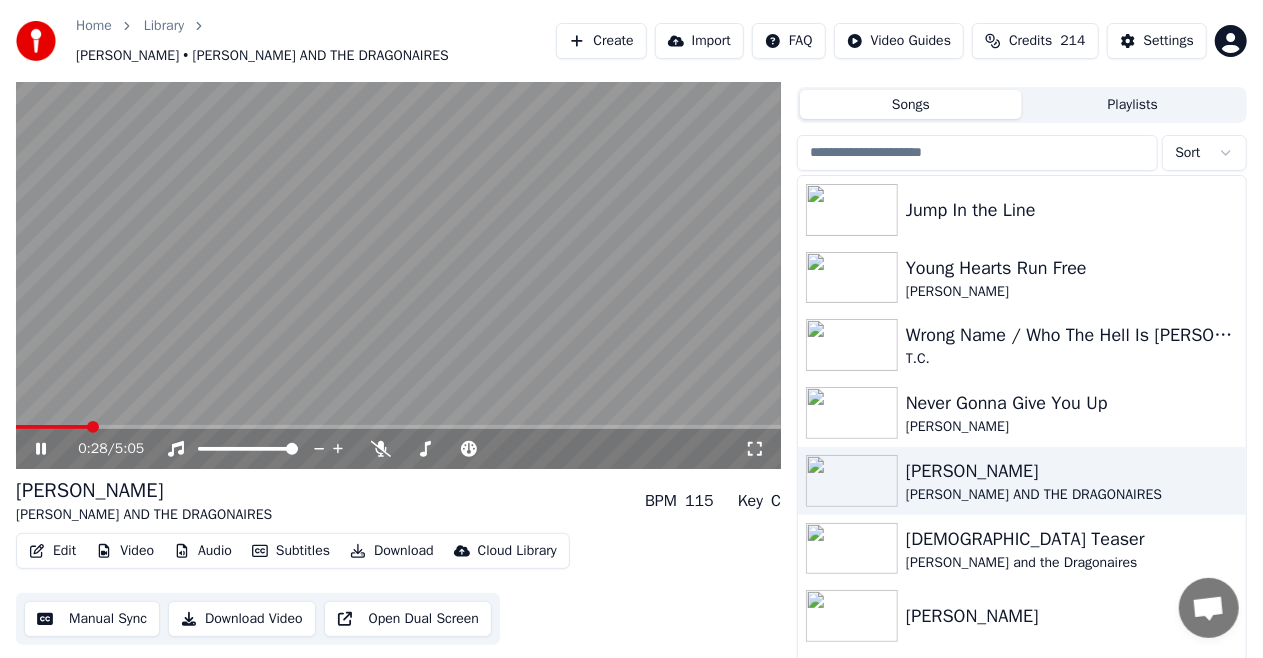 click 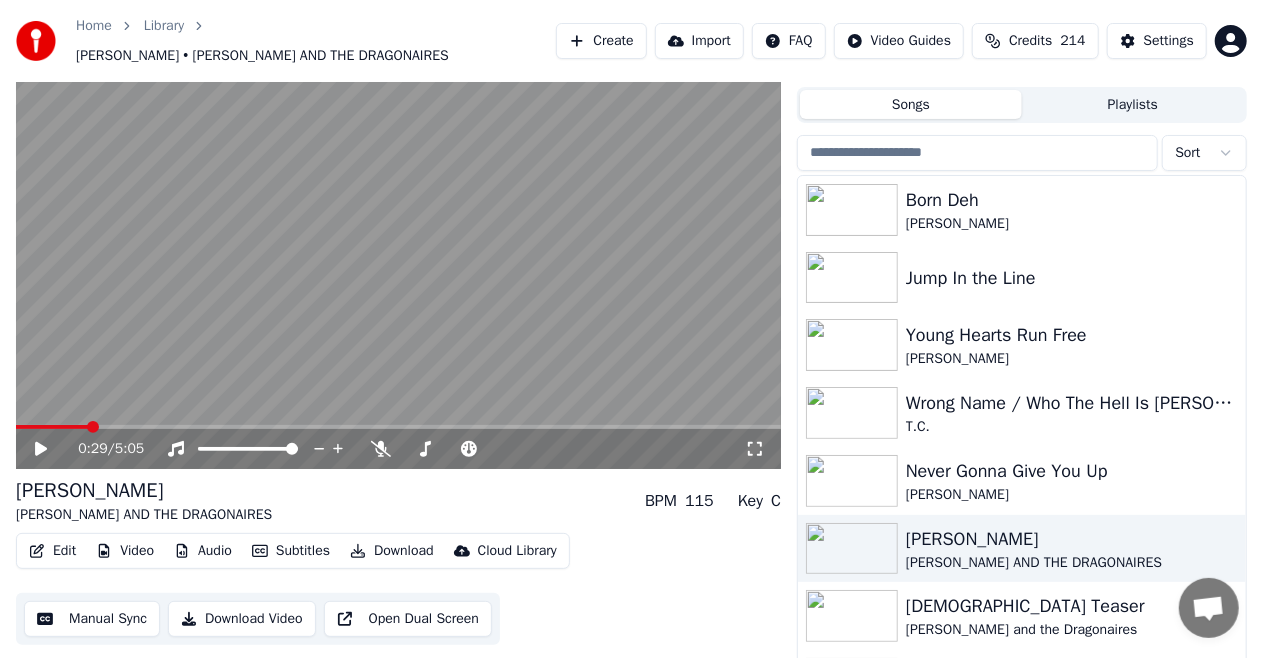 click 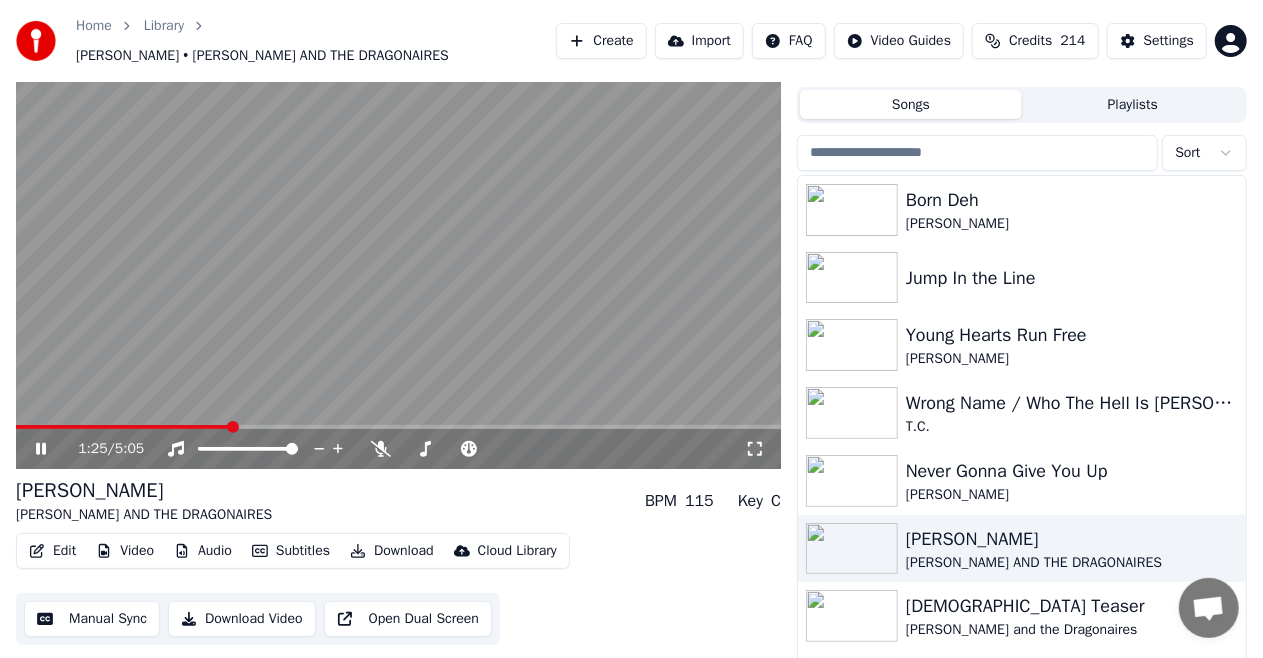 click 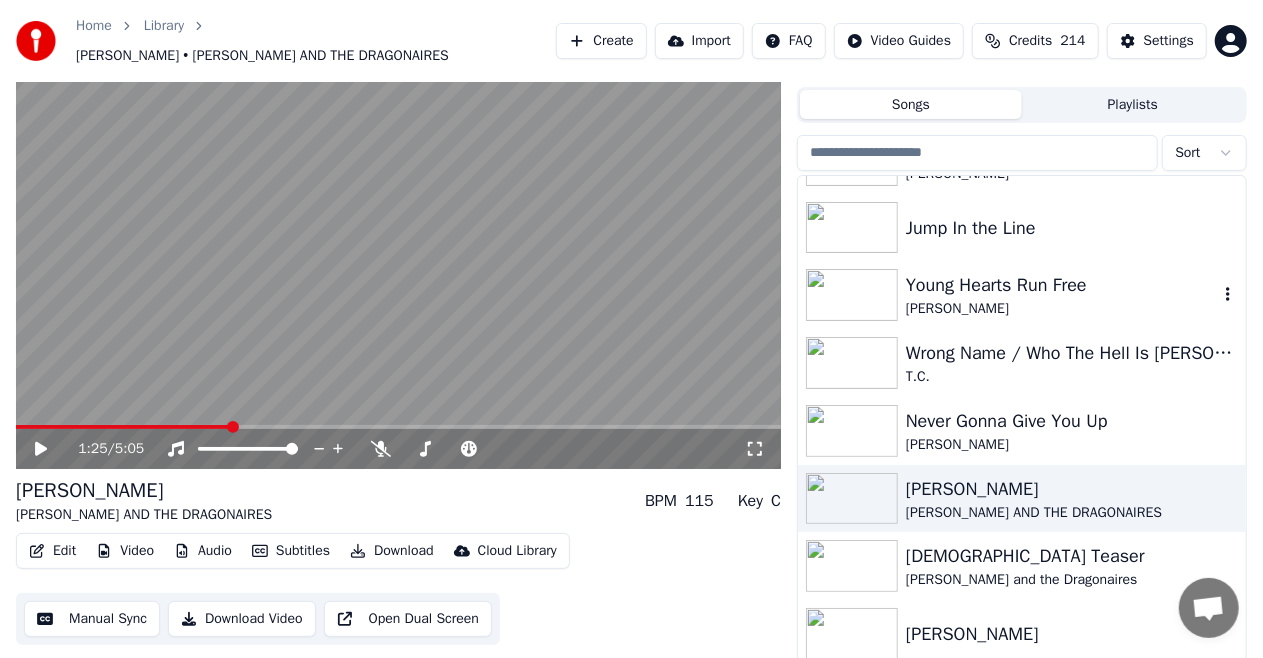 scroll, scrollTop: 0, scrollLeft: 0, axis: both 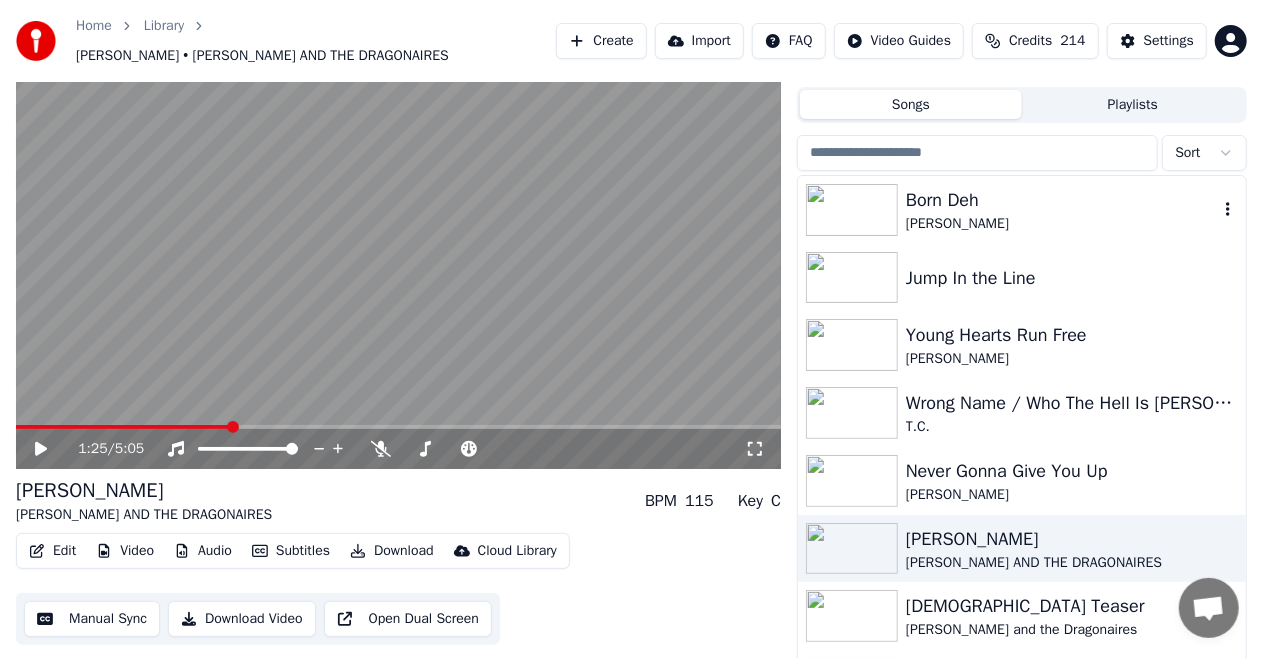 click on "Born Deh" at bounding box center (1062, 200) 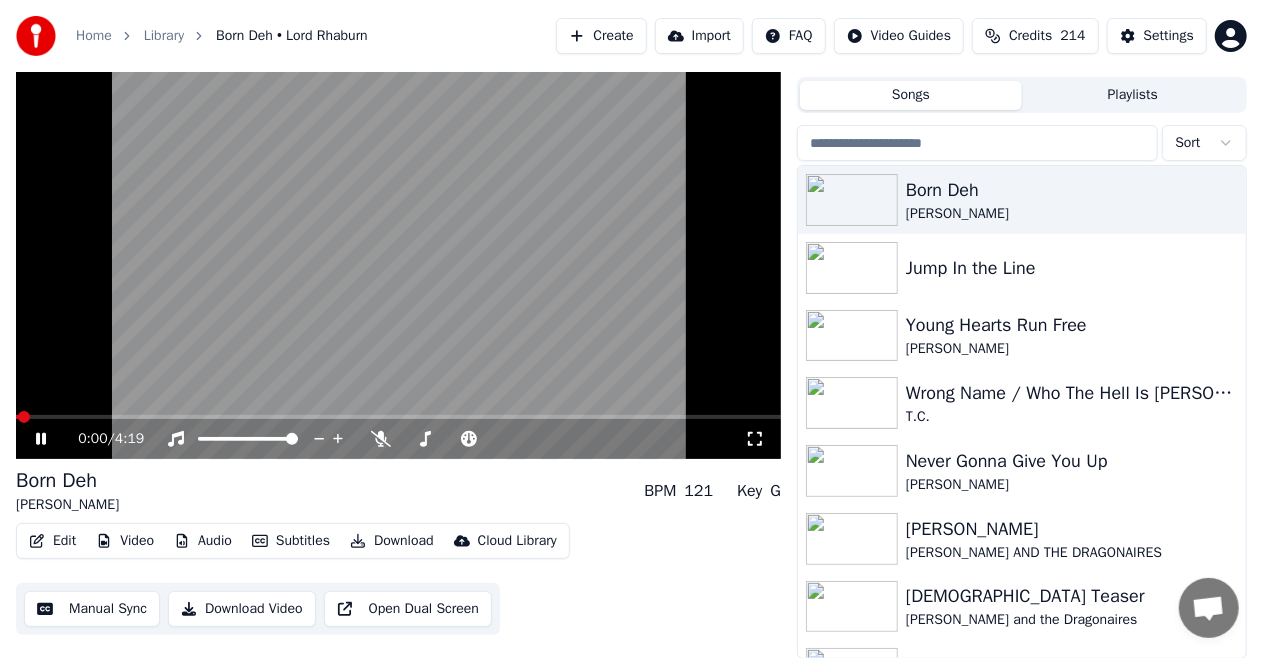click at bounding box center [398, 417] 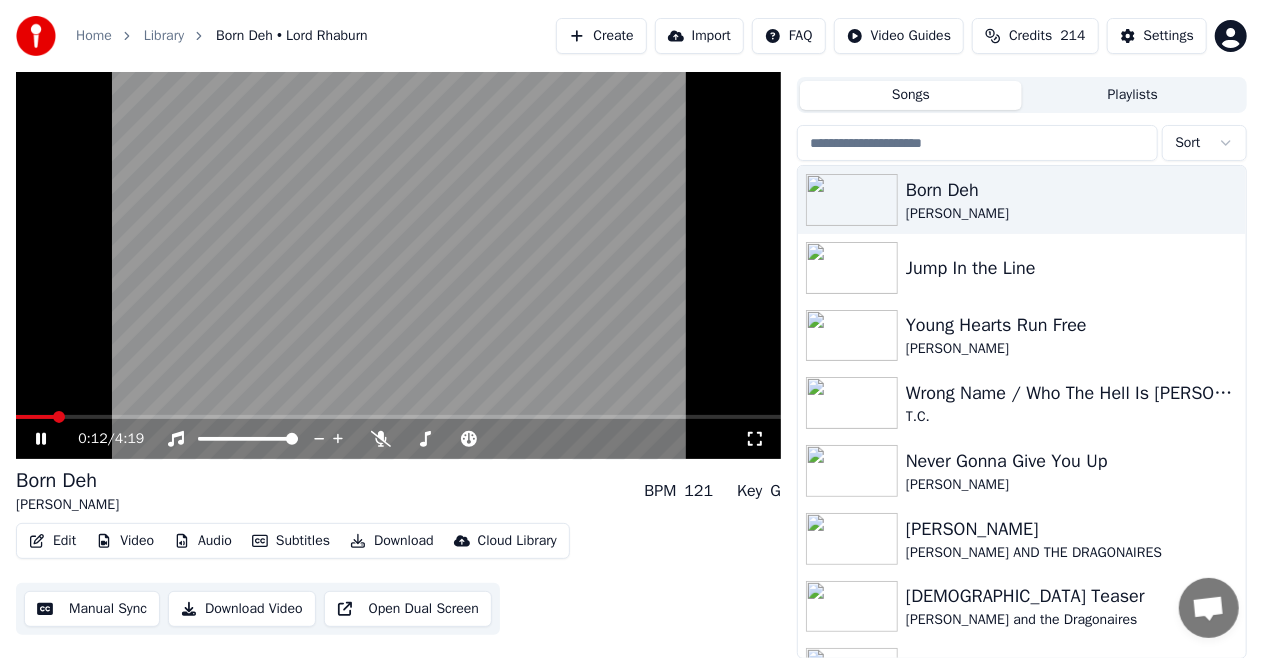 click at bounding box center (35, 417) 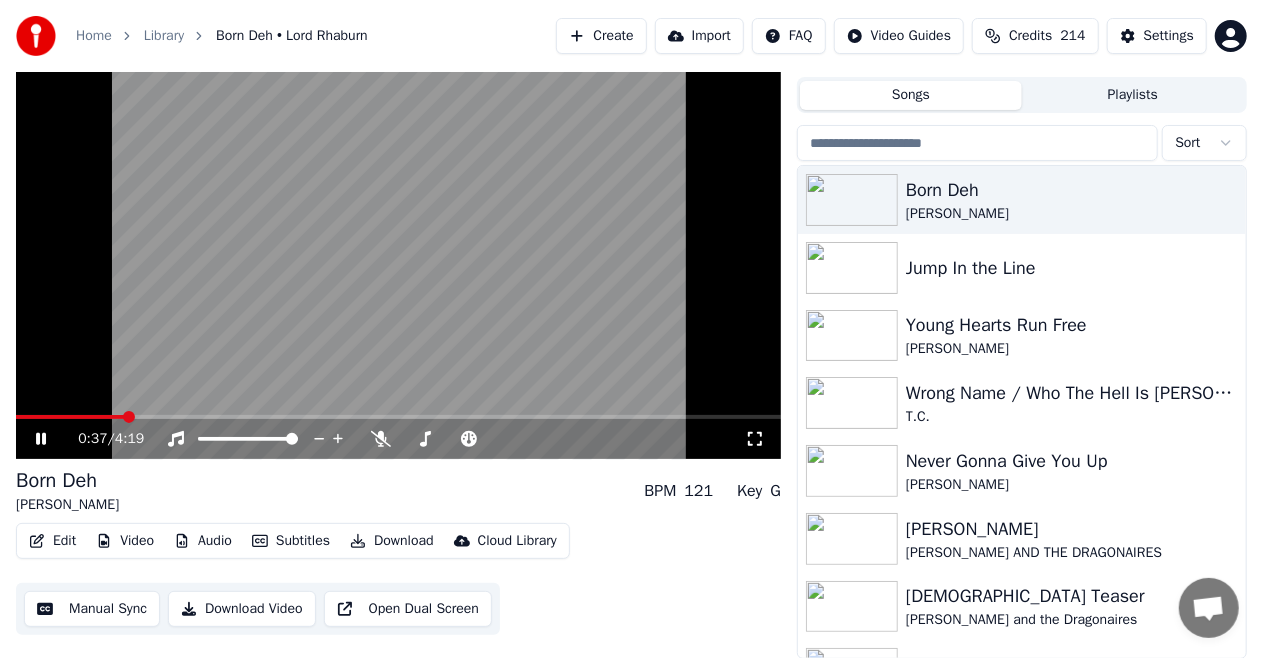 click at bounding box center (398, 417) 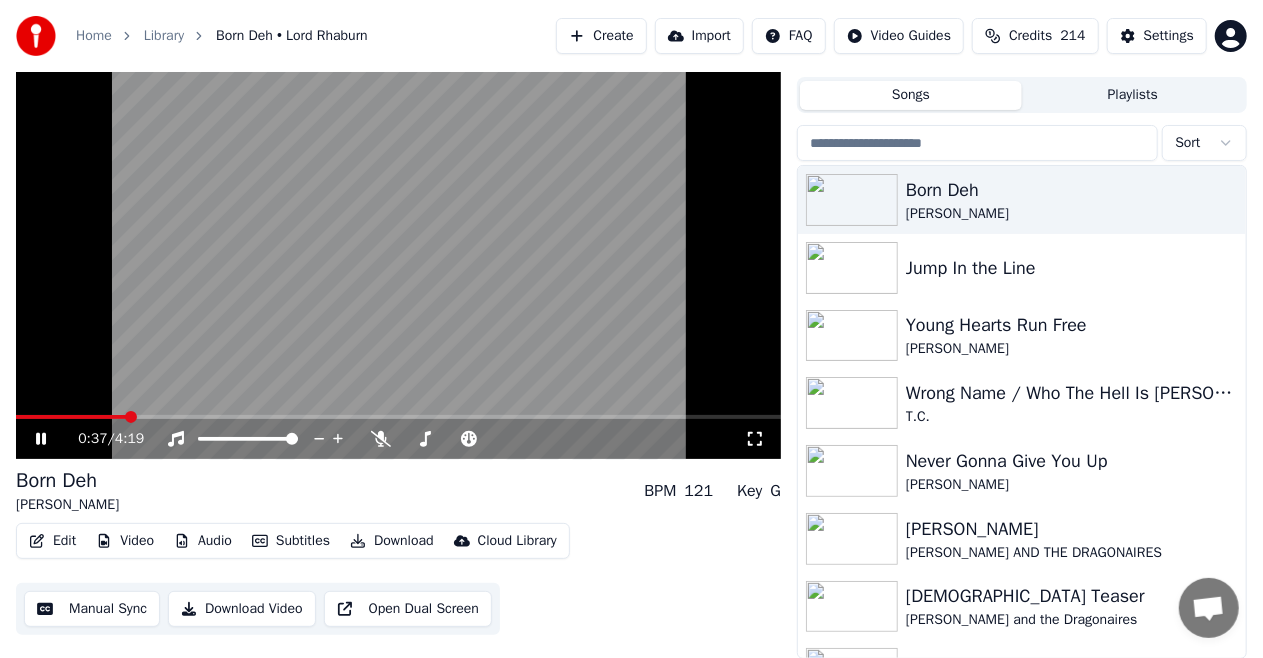 click at bounding box center (398, 417) 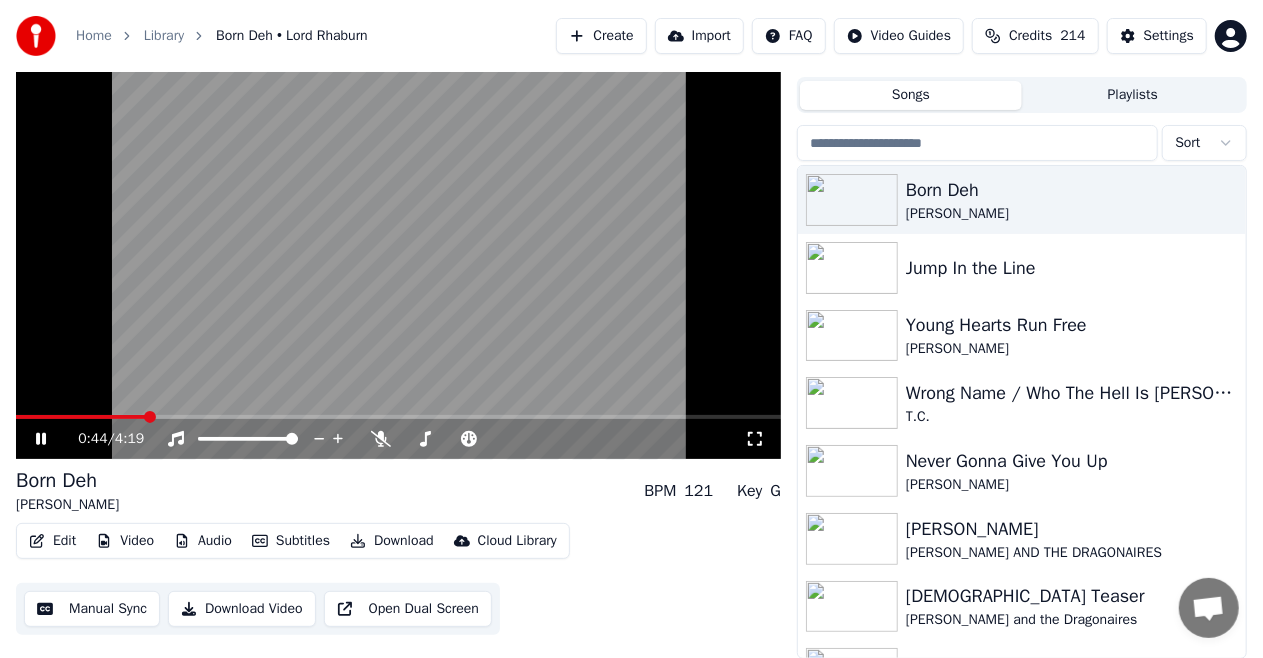 click at bounding box center (150, 417) 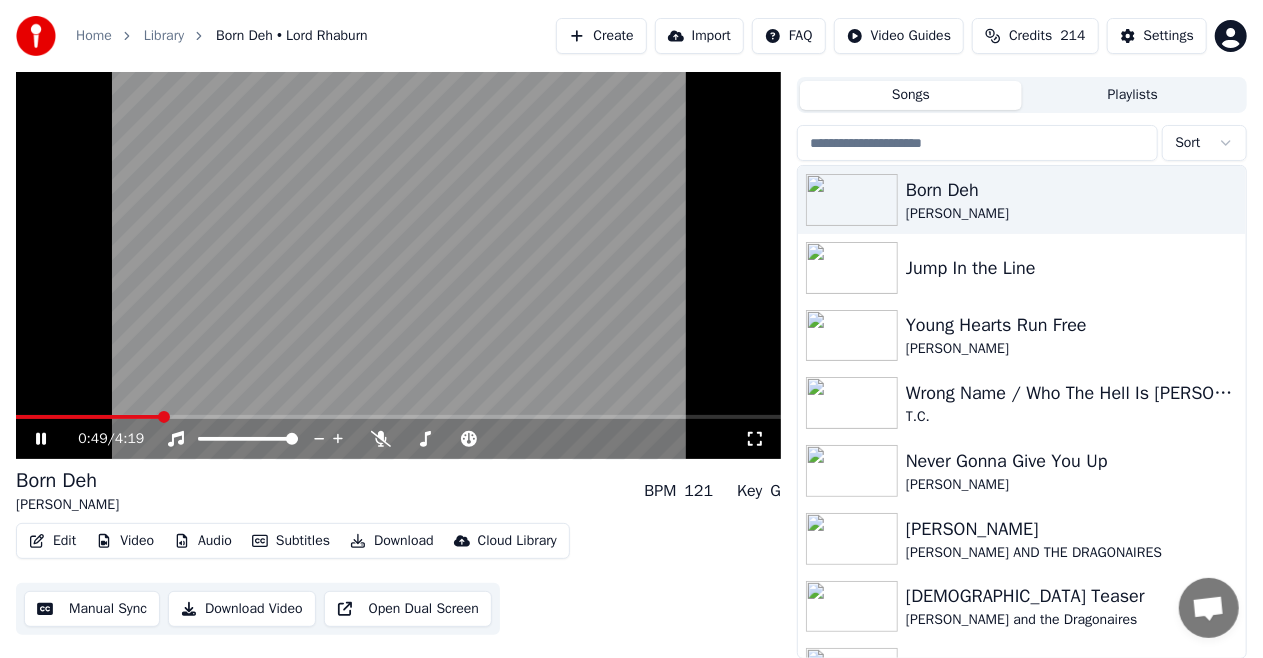 click at bounding box center (398, 417) 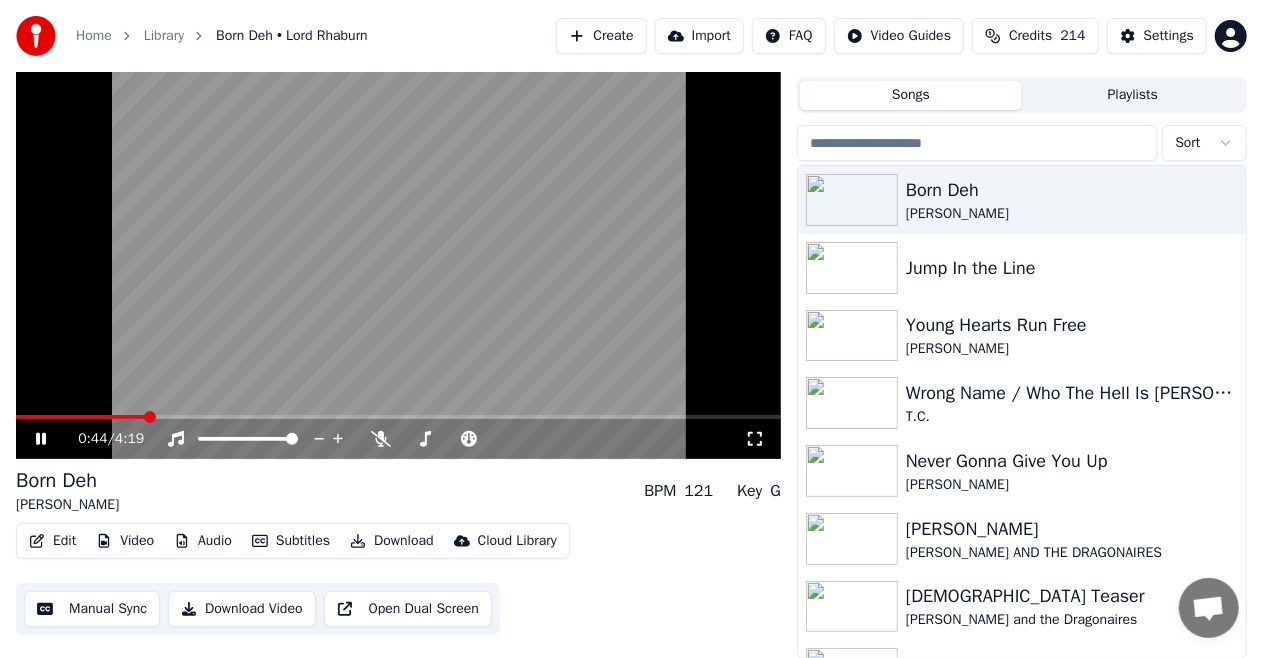 click at bounding box center [81, 417] 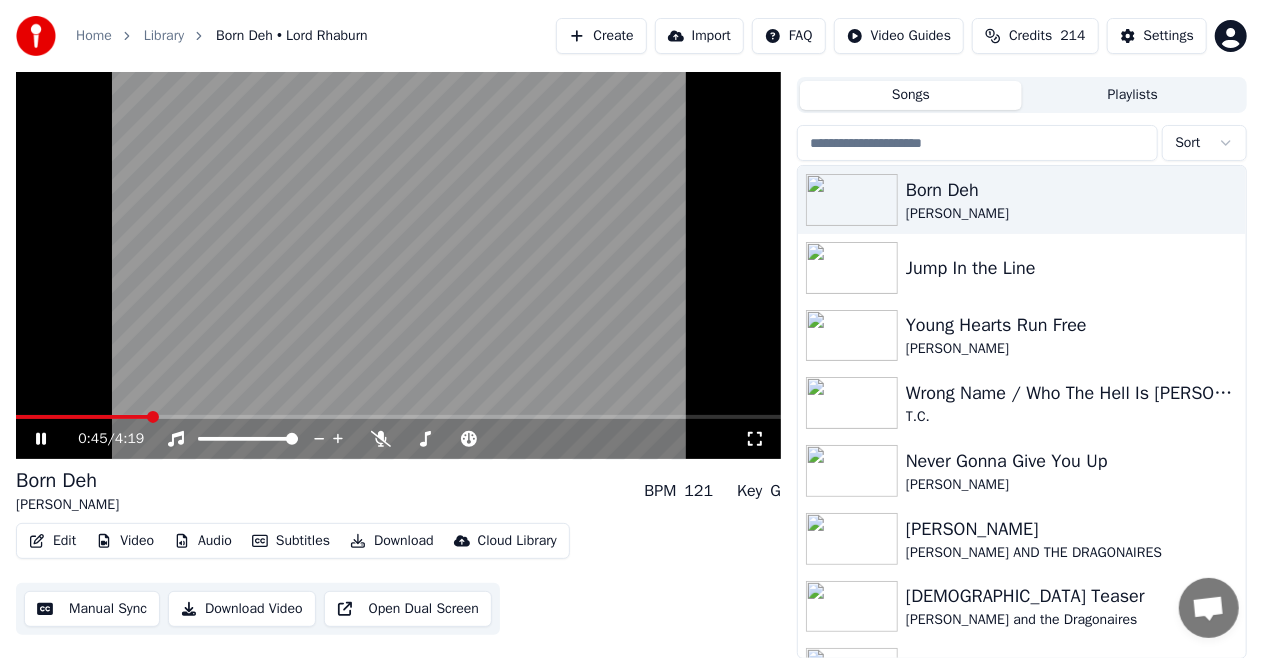 click 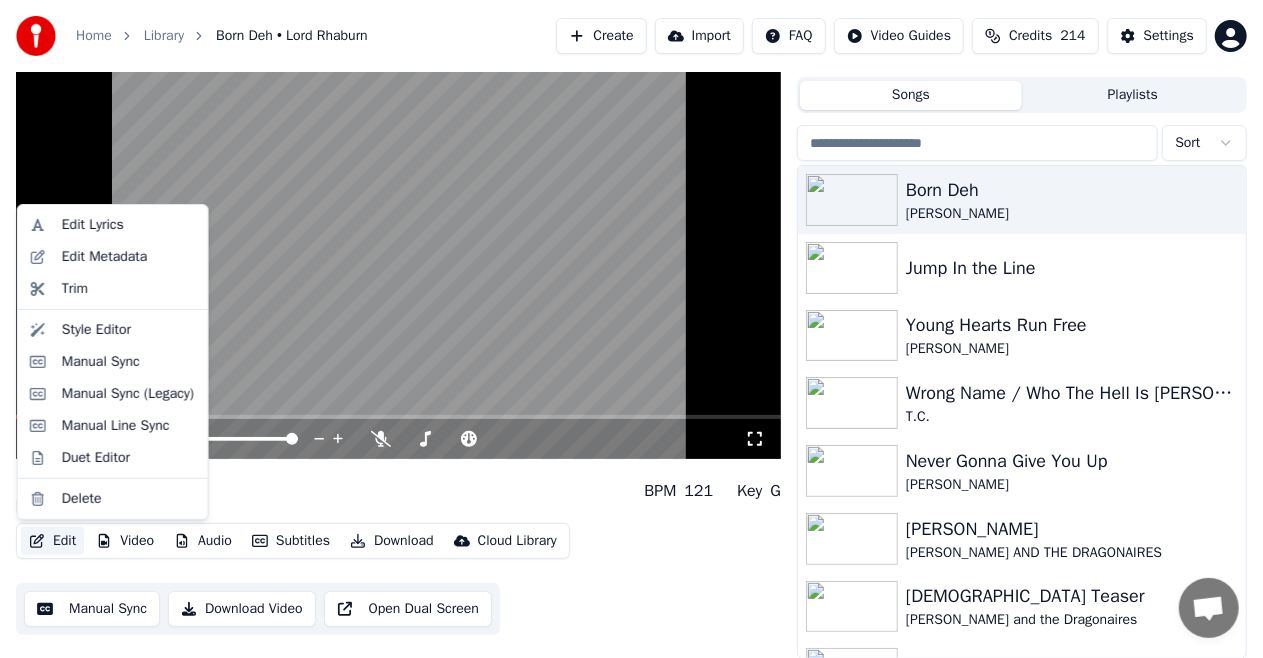 click on "Edit" at bounding box center [52, 541] 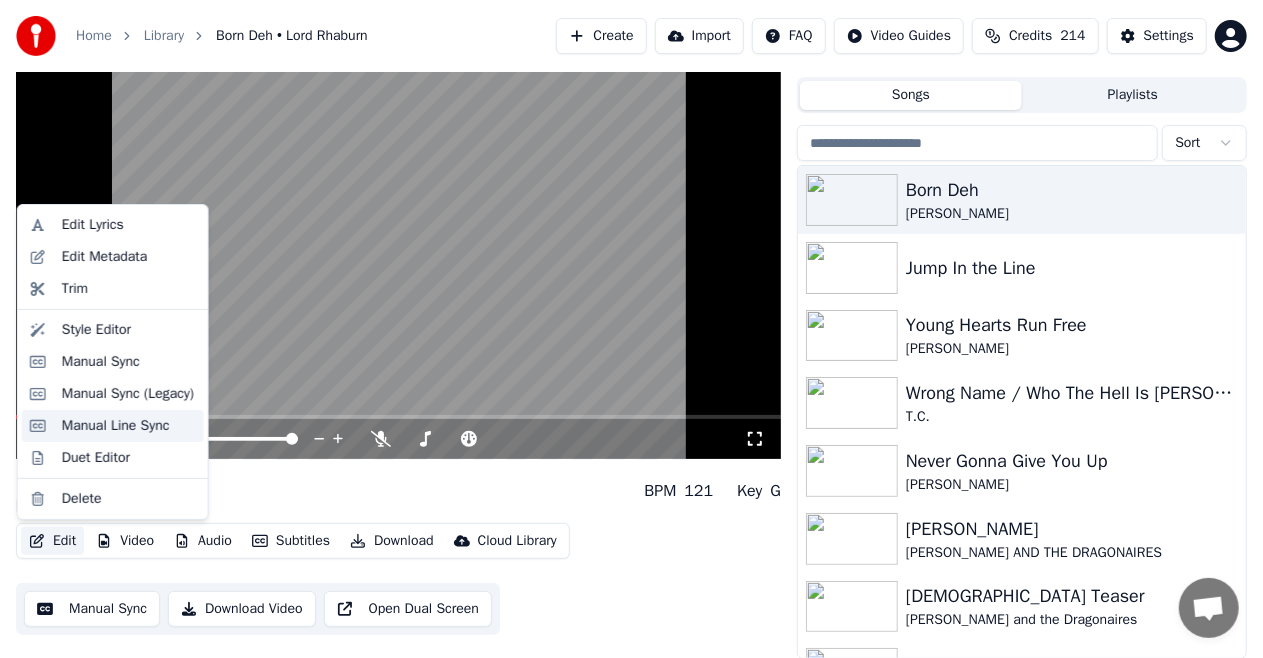 click on "Manual Line Sync" at bounding box center [116, 426] 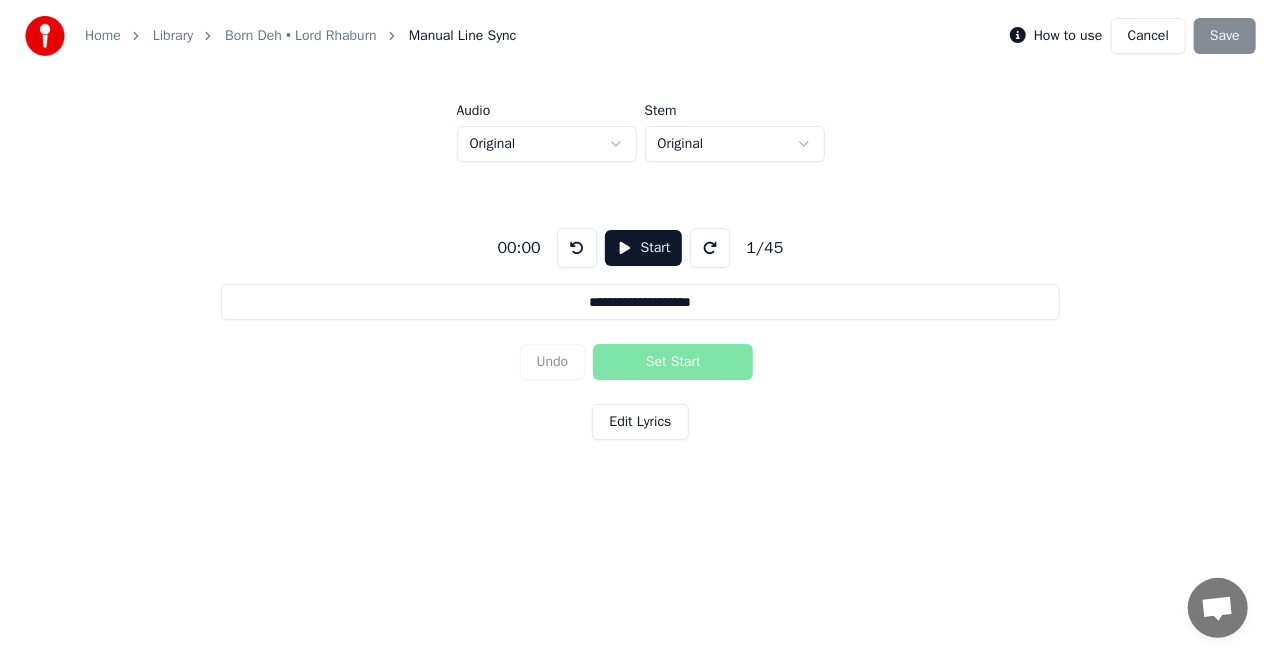 scroll, scrollTop: 0, scrollLeft: 0, axis: both 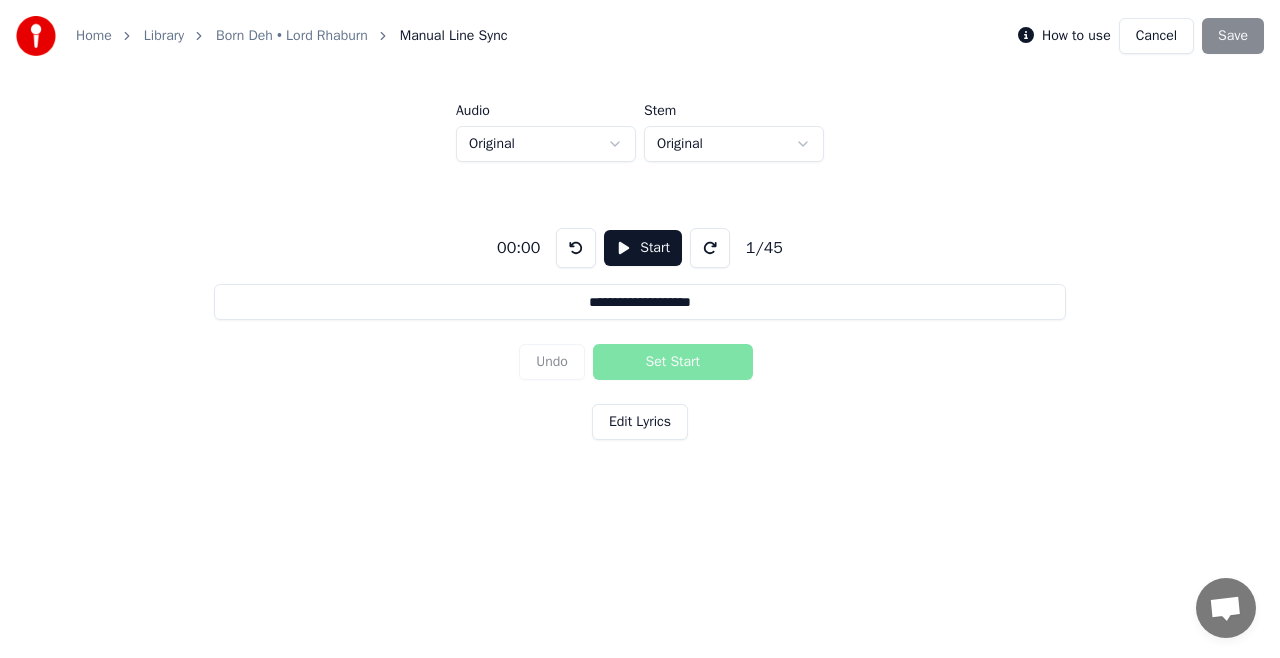 click on "**********" at bounding box center (639, 302) 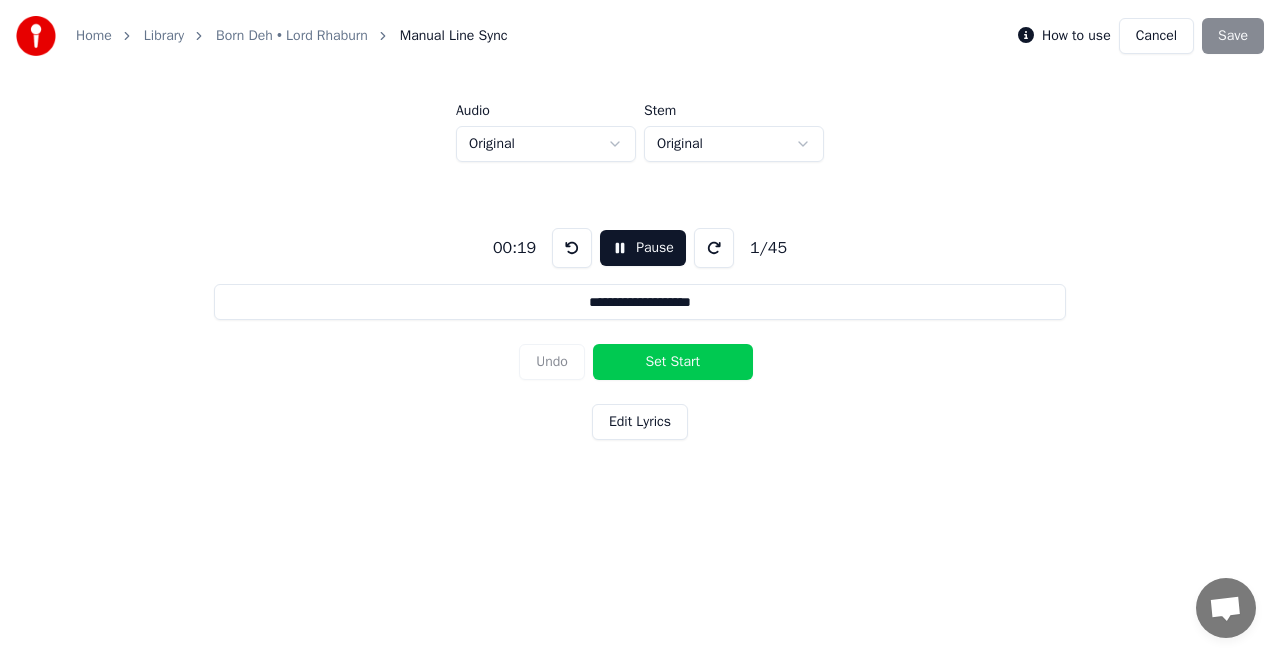 click on "Pause" at bounding box center [643, 248] 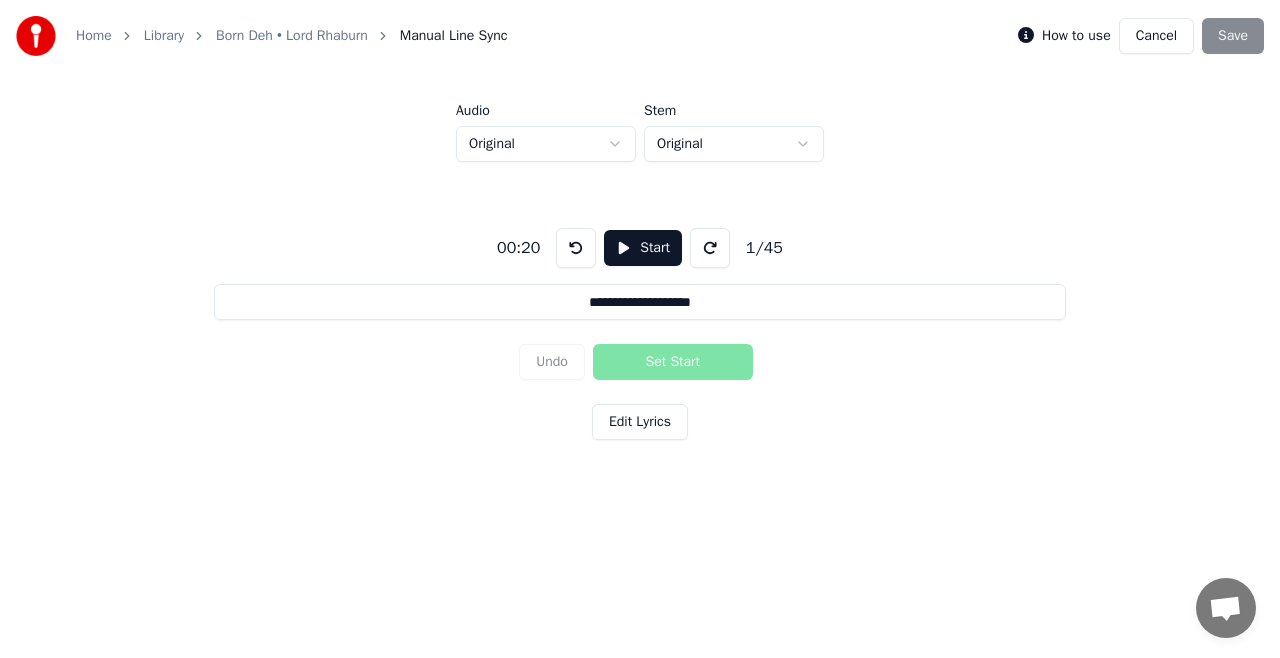 click on "Start" at bounding box center [643, 248] 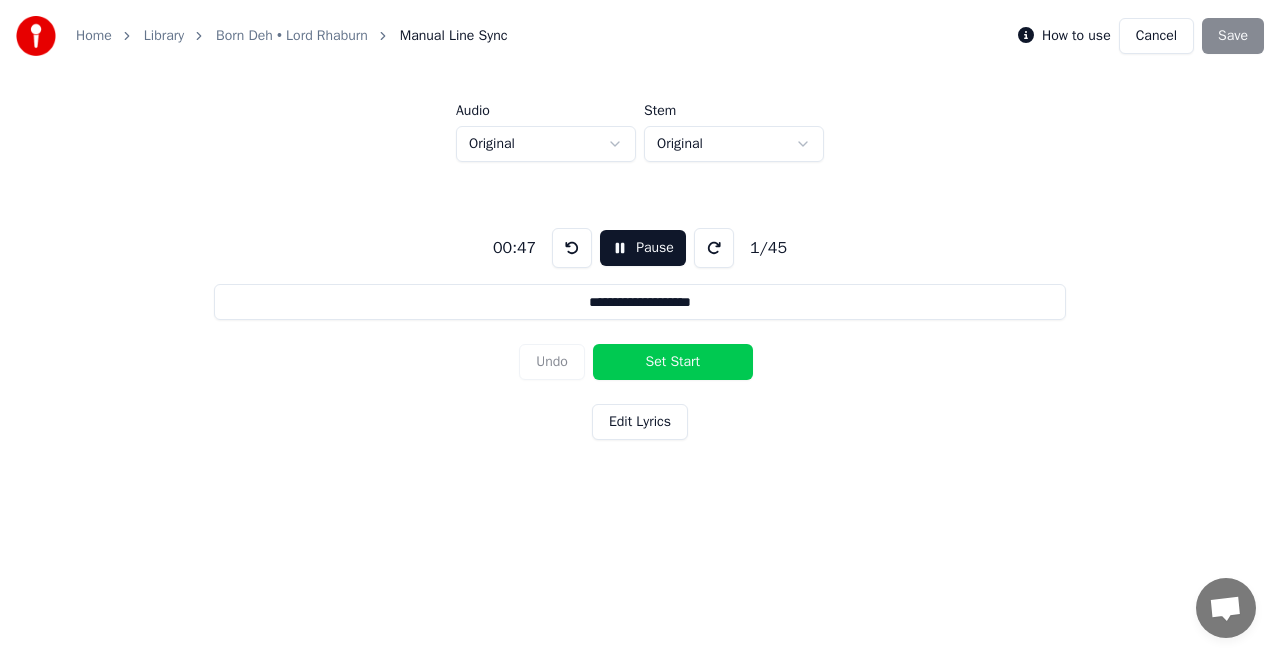 click on "Pause" at bounding box center (643, 248) 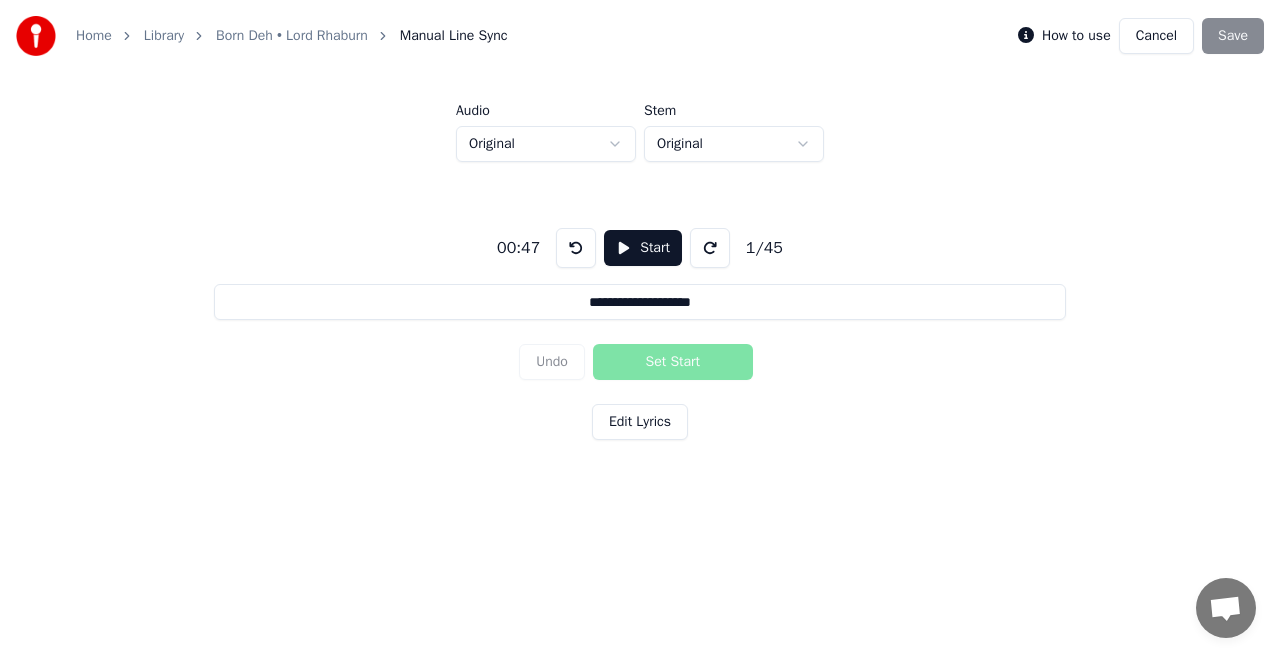 click on "Start" at bounding box center [643, 248] 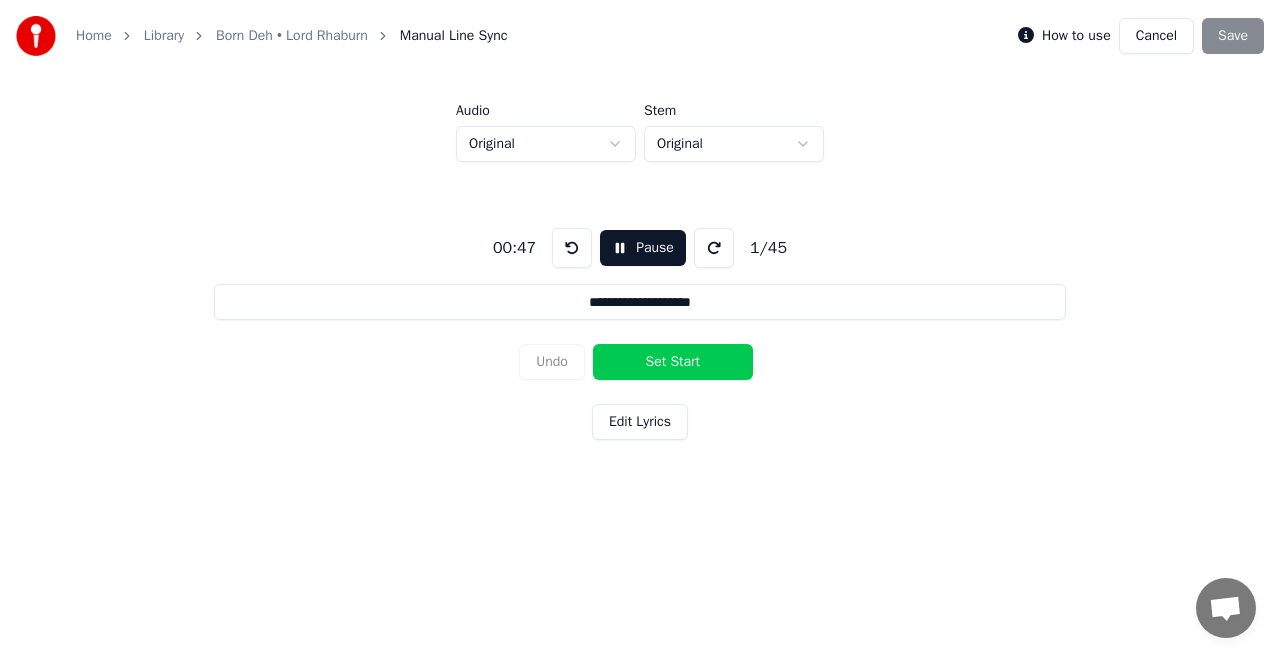 click on "Set Start" at bounding box center [673, 362] 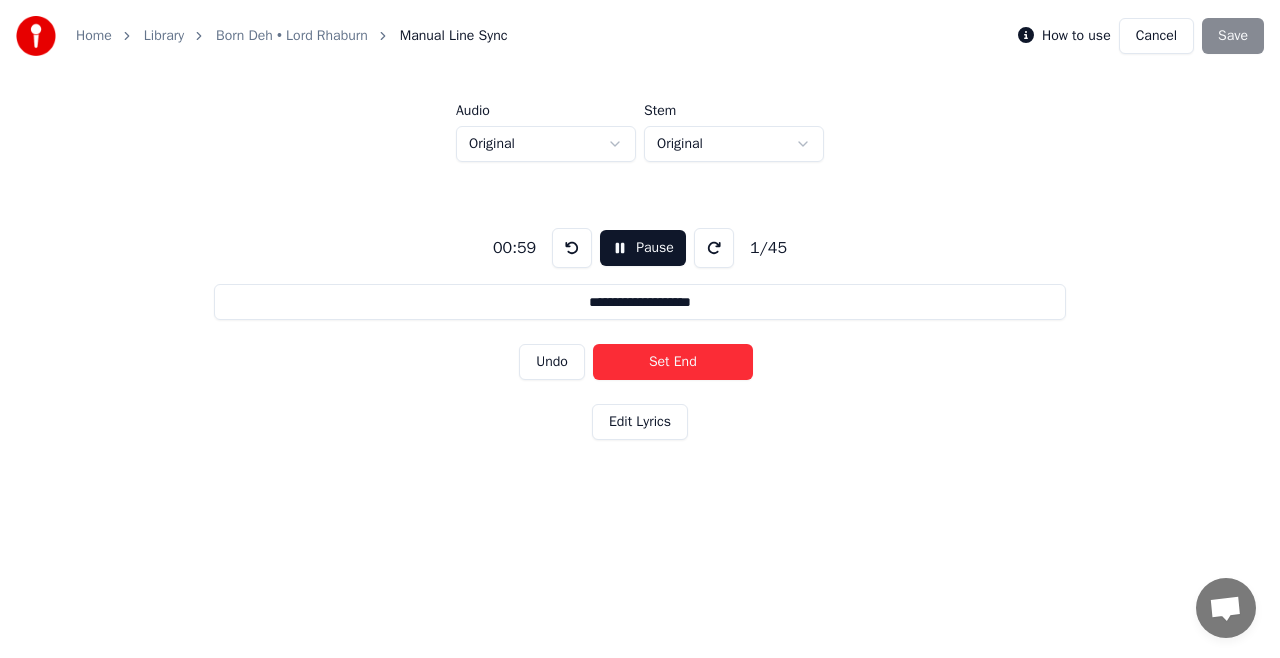 click on "Undo" at bounding box center (552, 362) 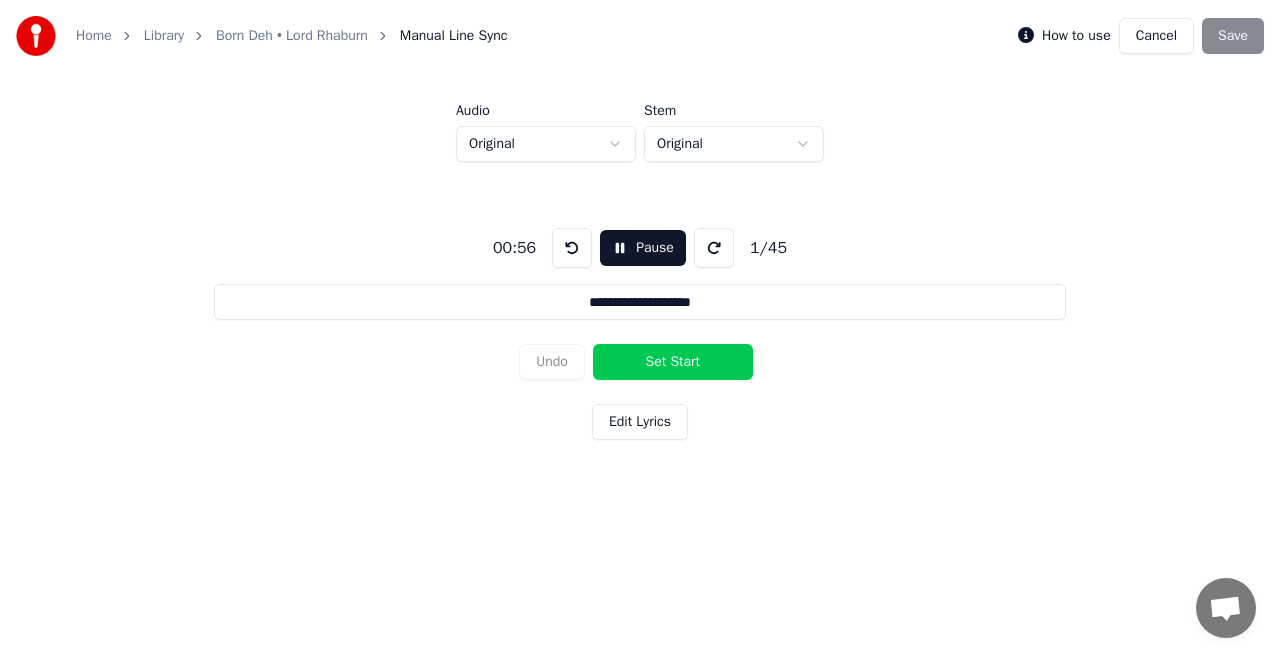 click on "Undo Set Start" at bounding box center (640, 362) 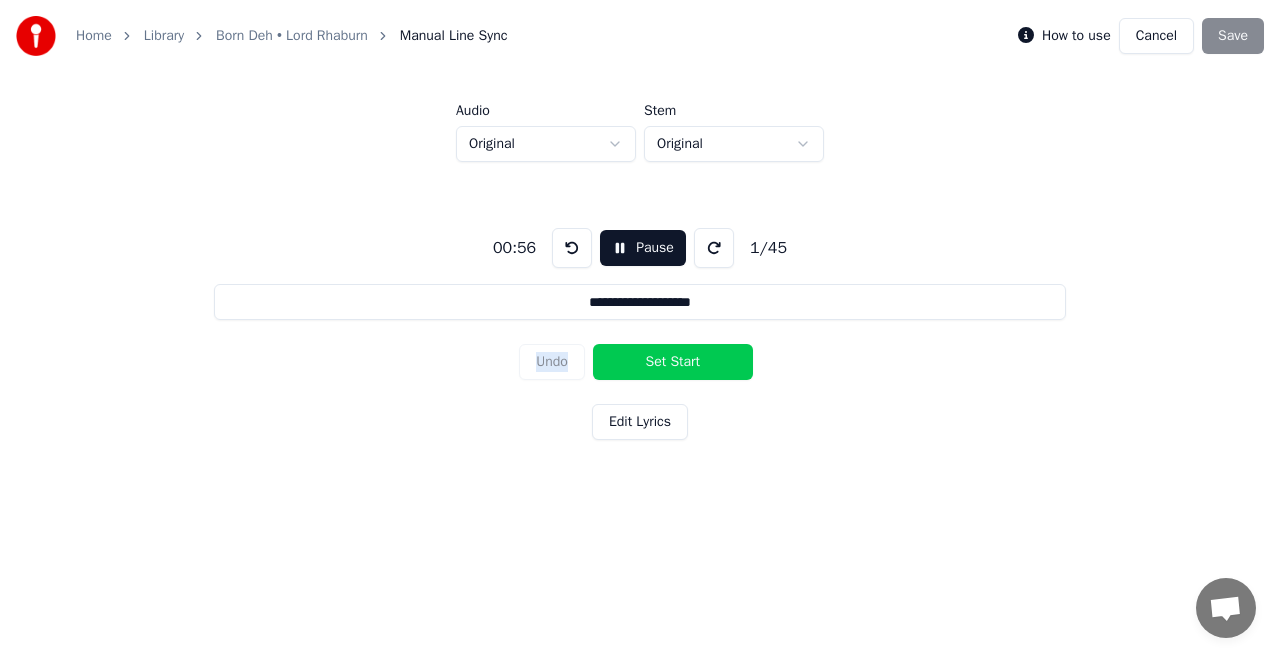 click on "Undo Set Start" at bounding box center (640, 362) 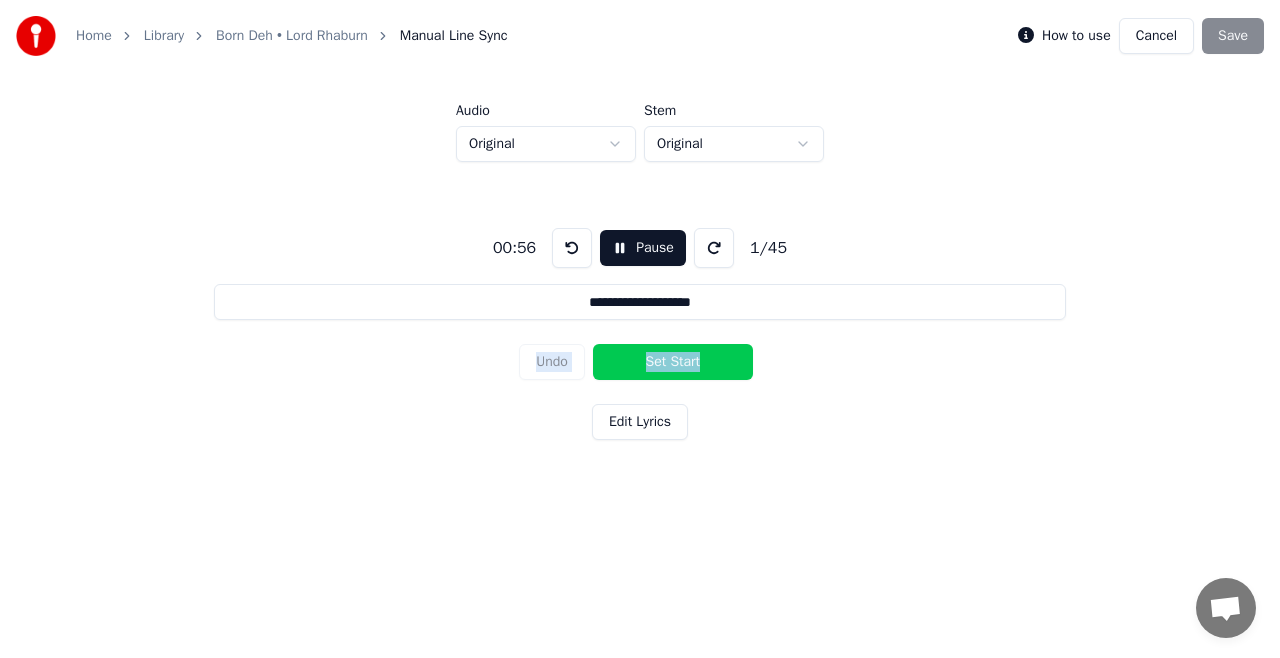 click on "Undo Set Start" at bounding box center [640, 362] 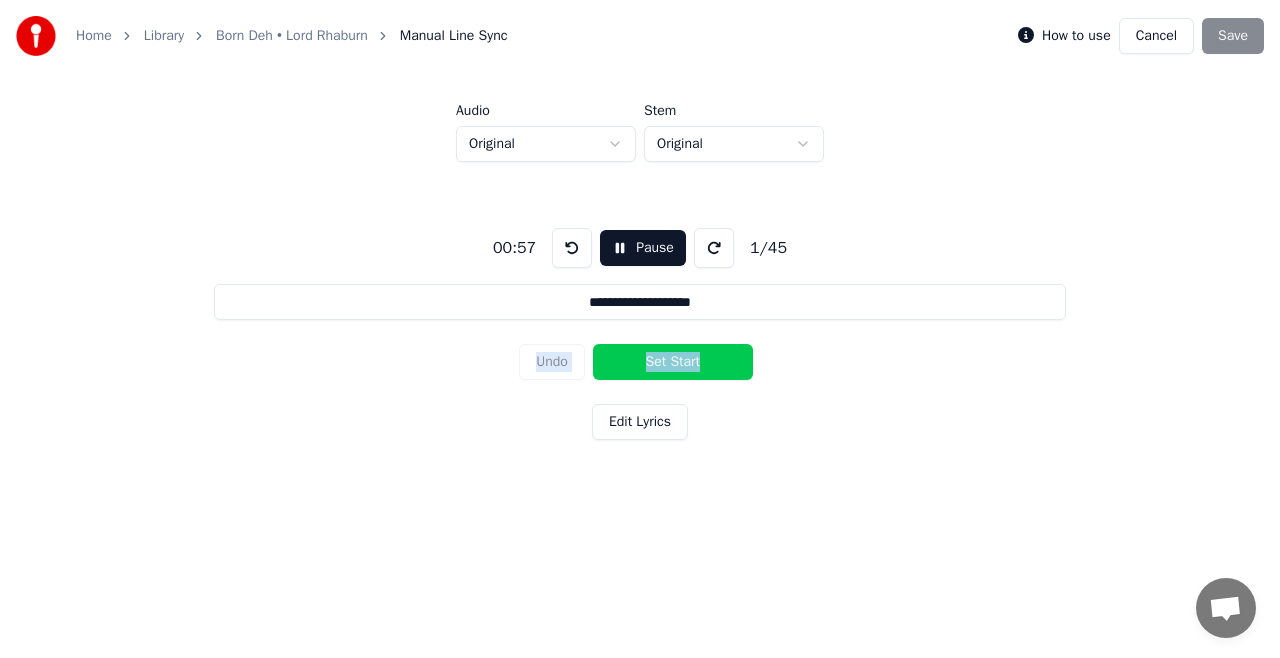 click on "Cancel" at bounding box center (1156, 36) 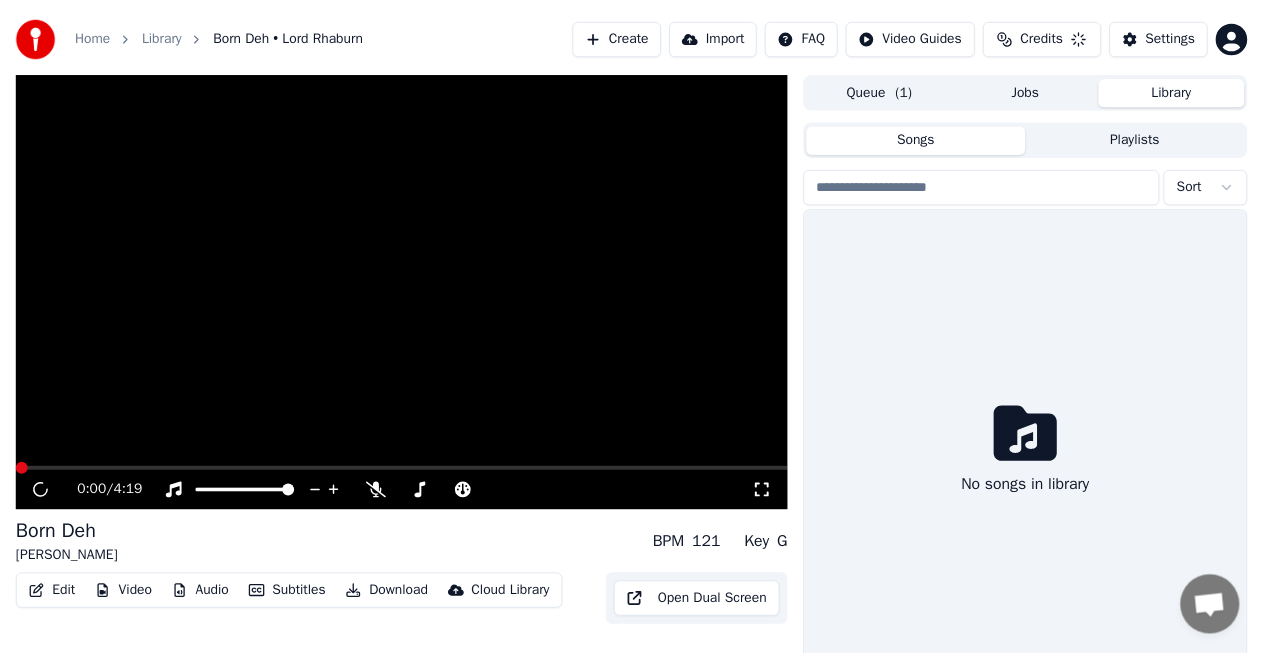 scroll, scrollTop: 43, scrollLeft: 0, axis: vertical 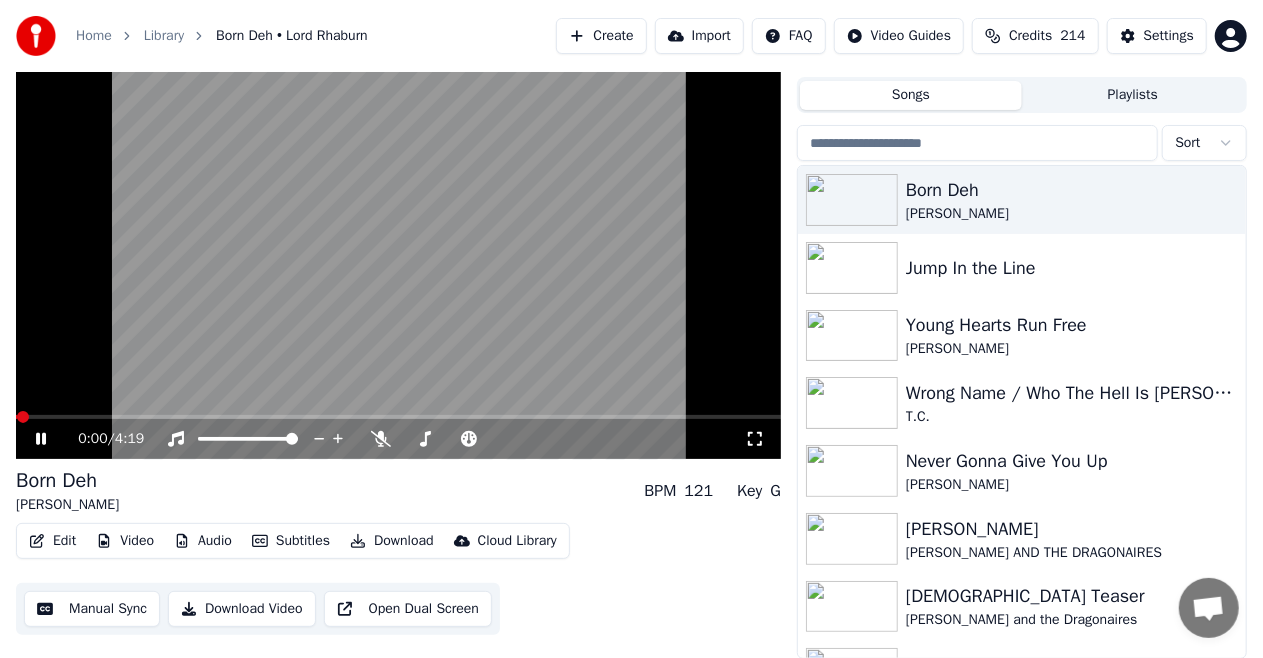 click at bounding box center [398, 417] 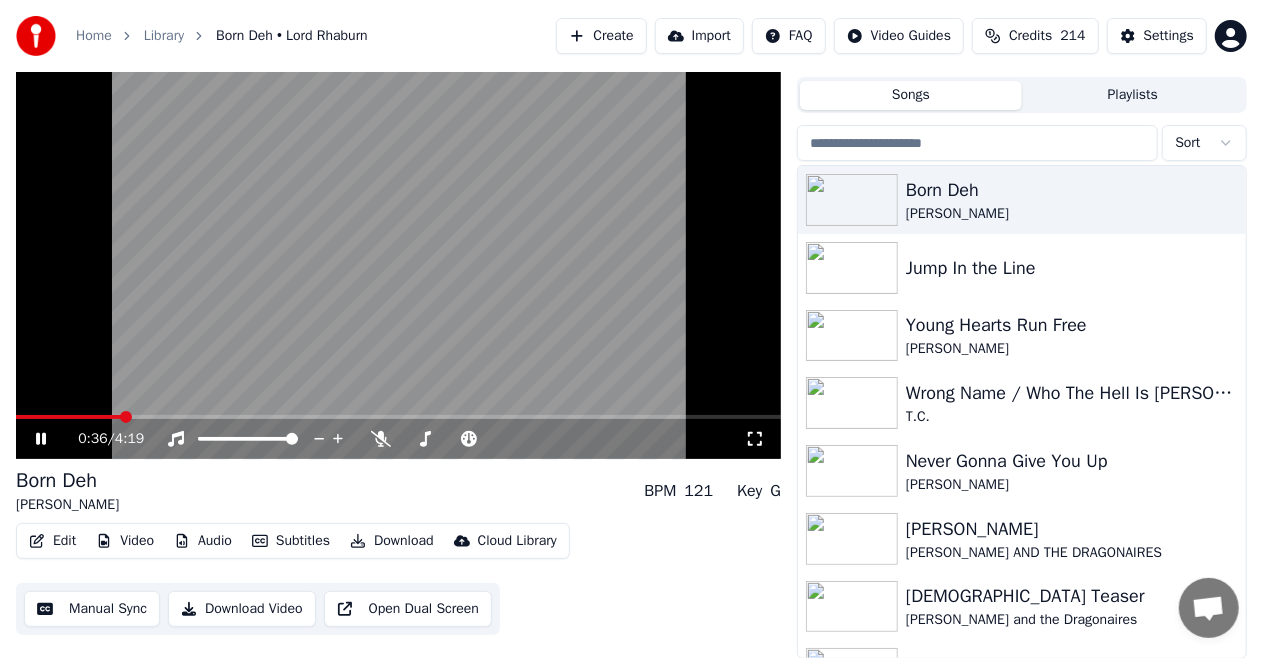 click at bounding box center [398, 417] 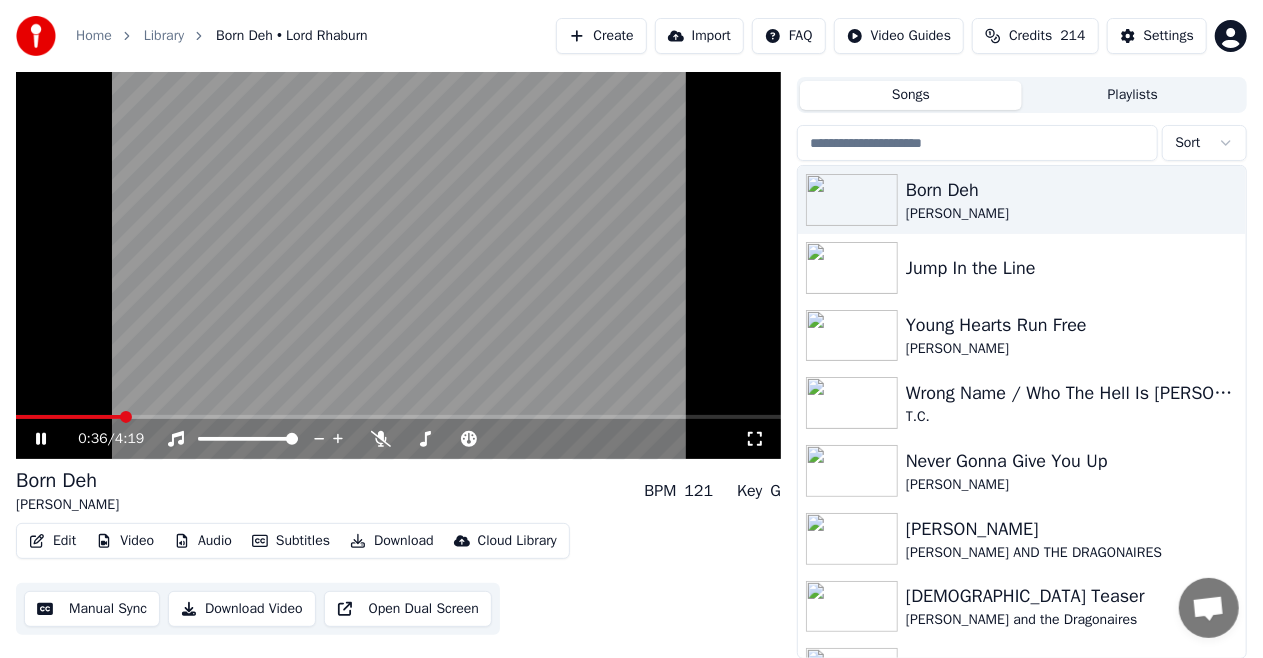click at bounding box center (398, 417) 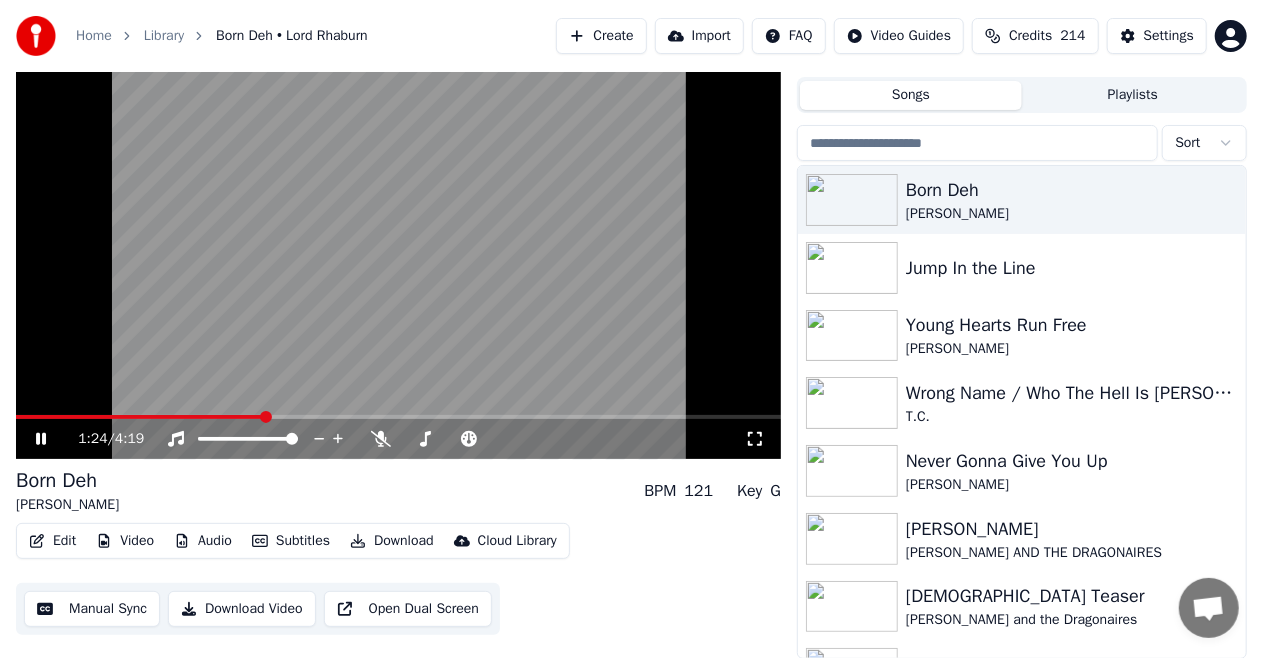 click at bounding box center [398, 417] 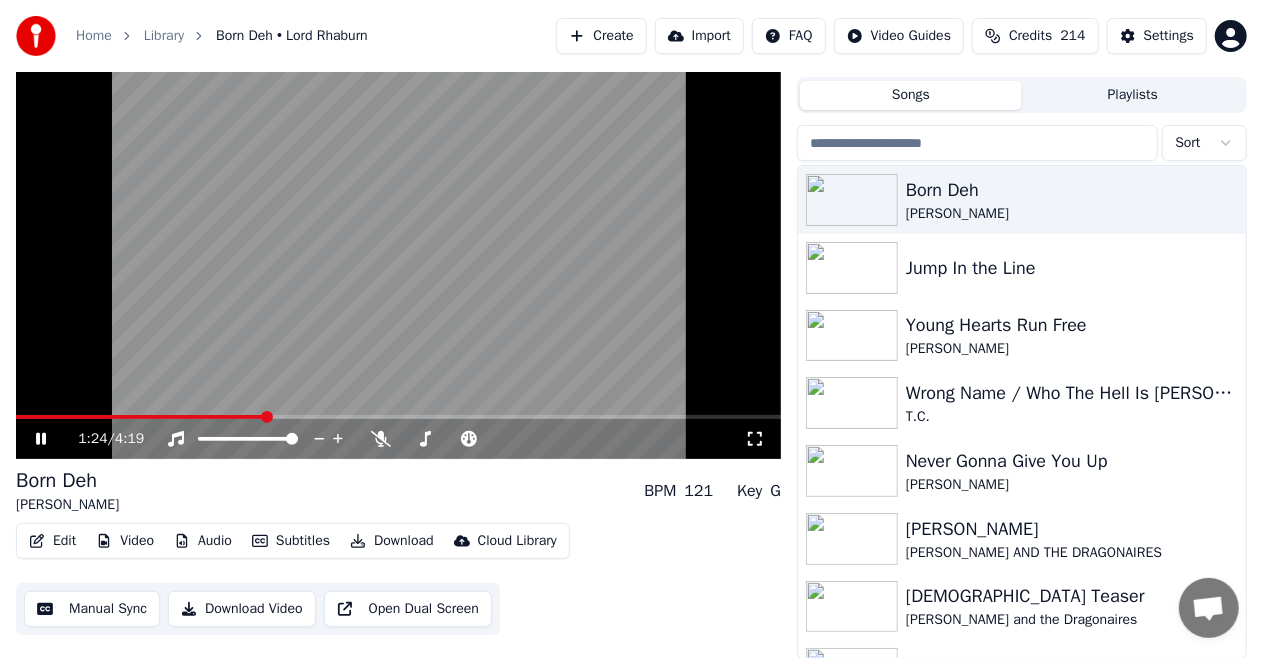 click at bounding box center [398, 417] 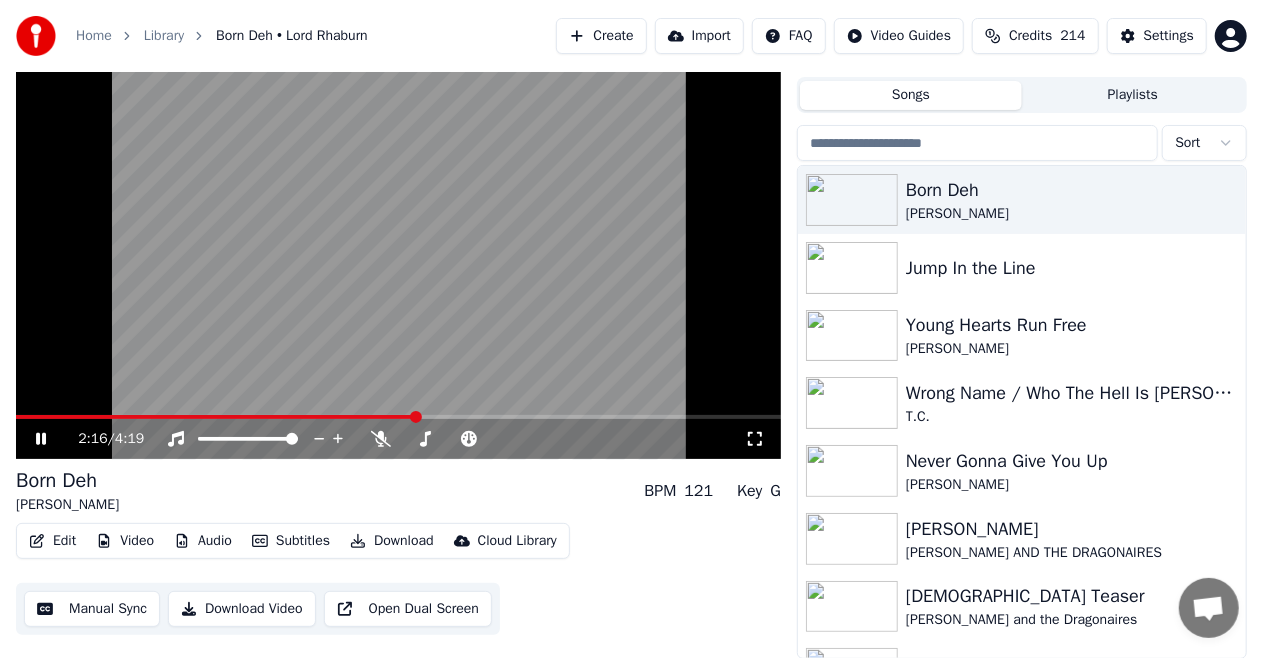 click at bounding box center [398, 417] 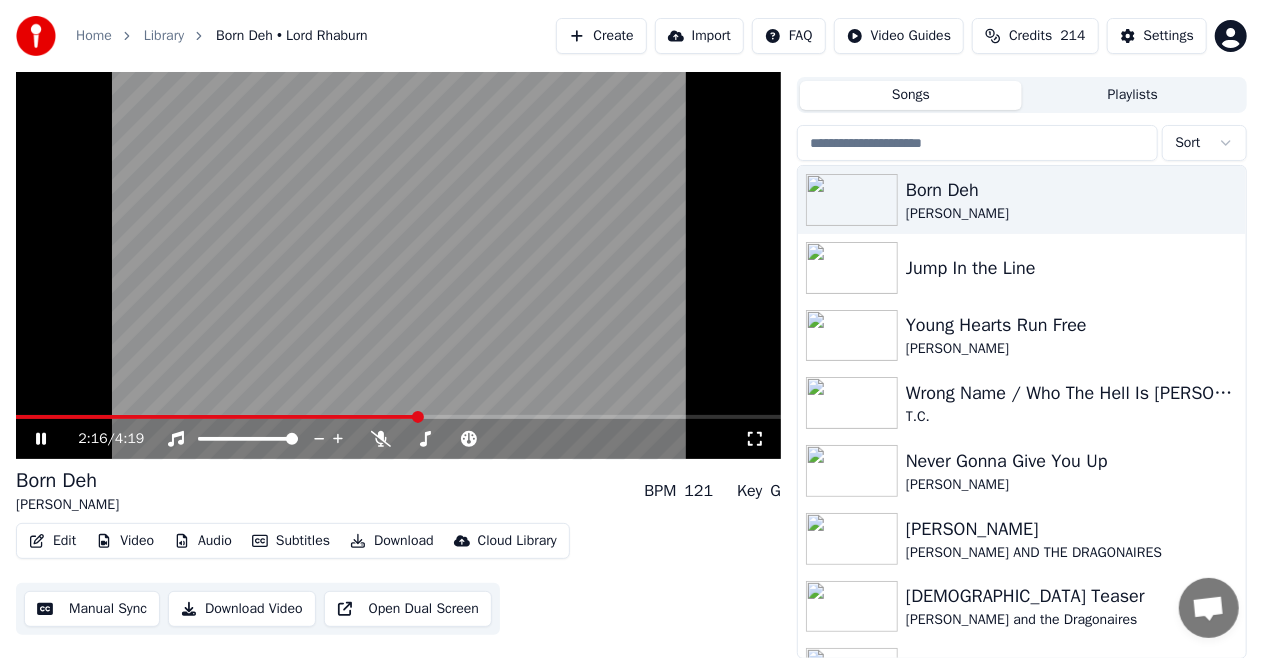 click at bounding box center [398, 417] 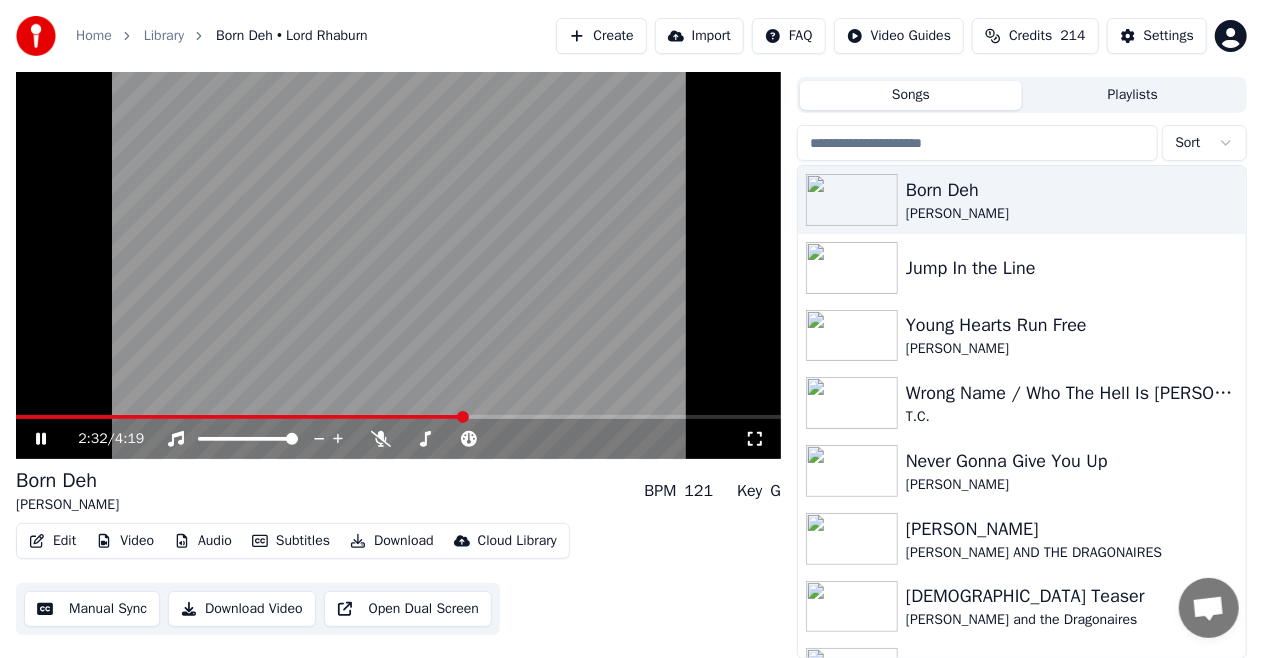 click at bounding box center [398, 417] 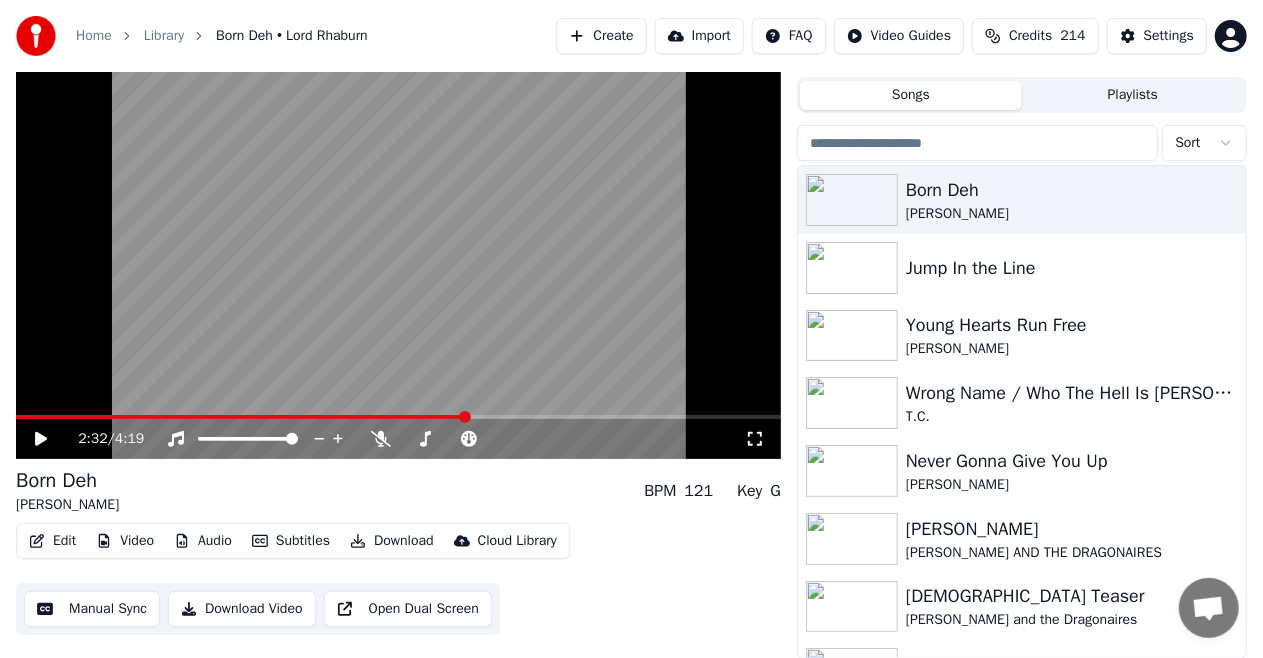 click on "2:32  /  4:19" at bounding box center [398, 439] 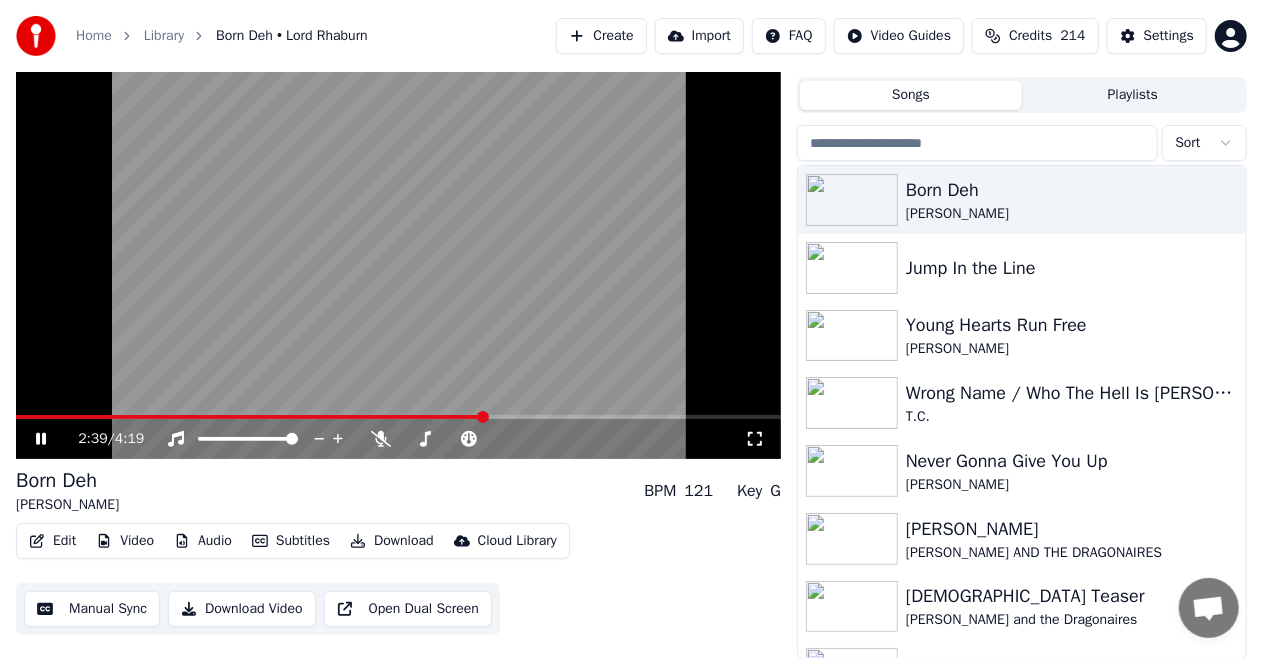 click at bounding box center (398, 417) 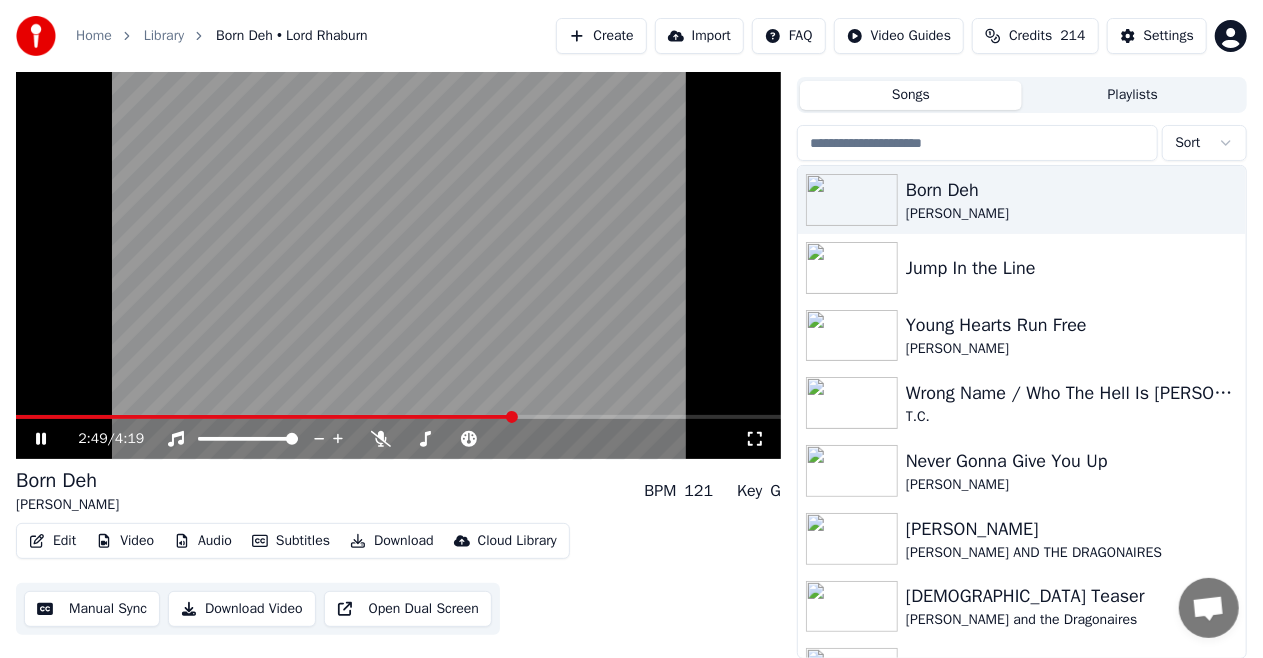 click at bounding box center (398, 417) 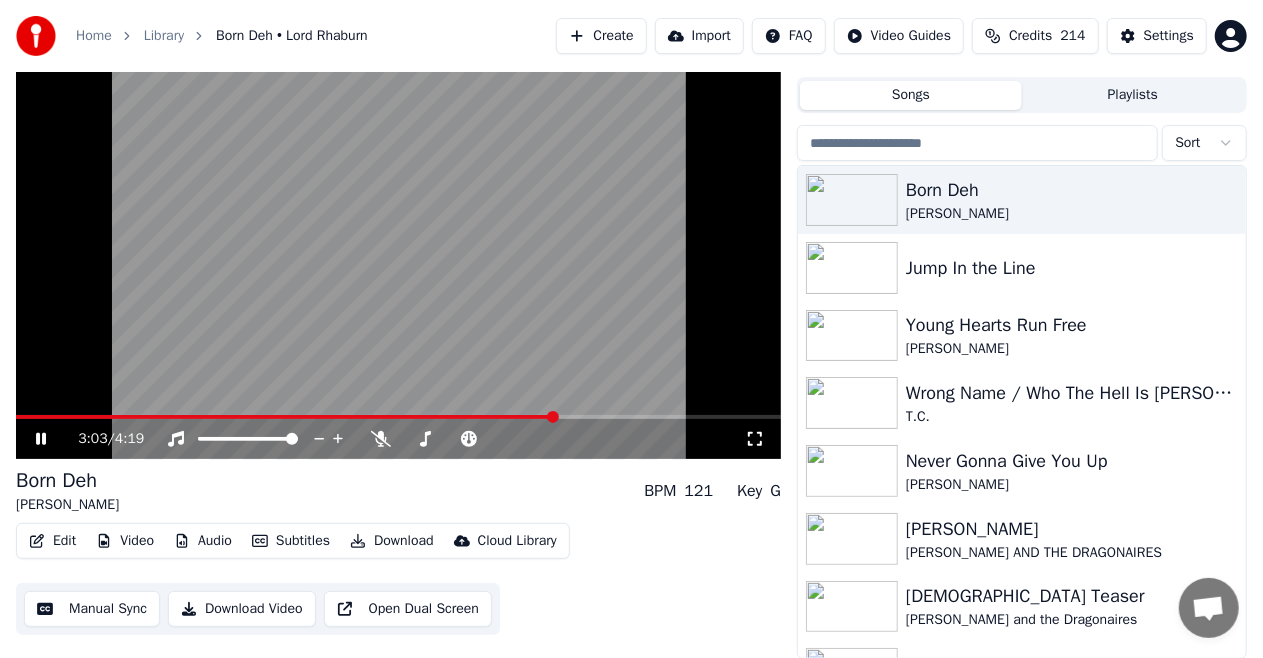 click at bounding box center (398, 417) 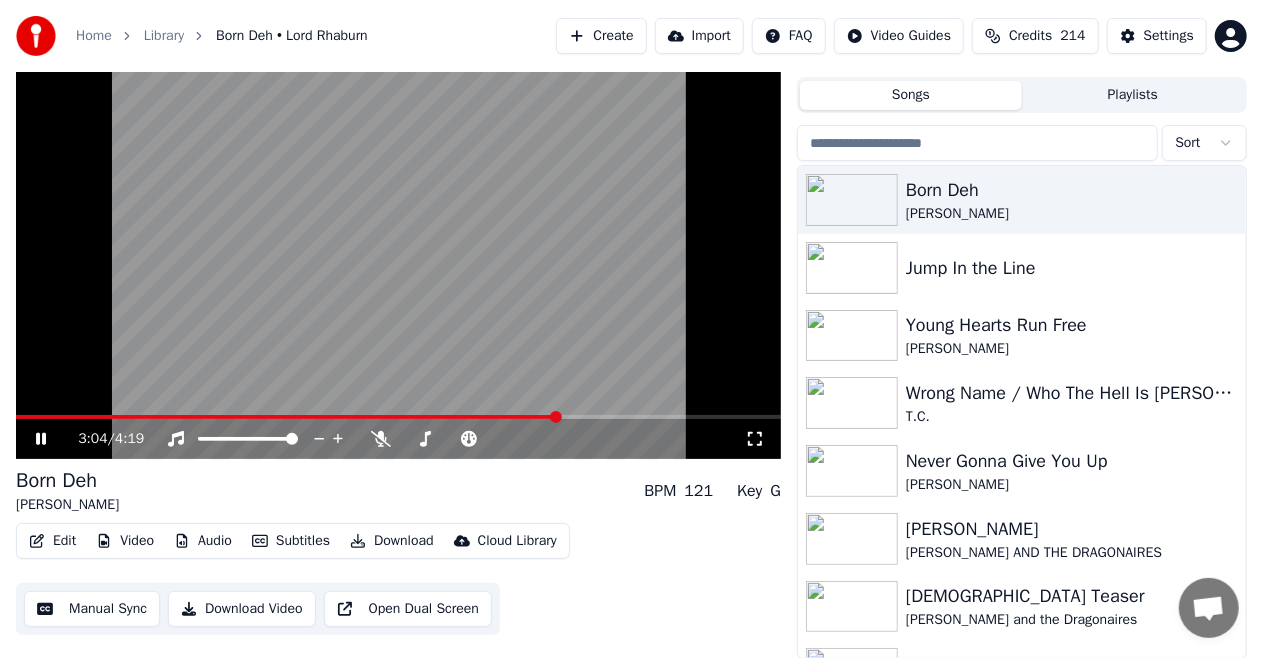 click 